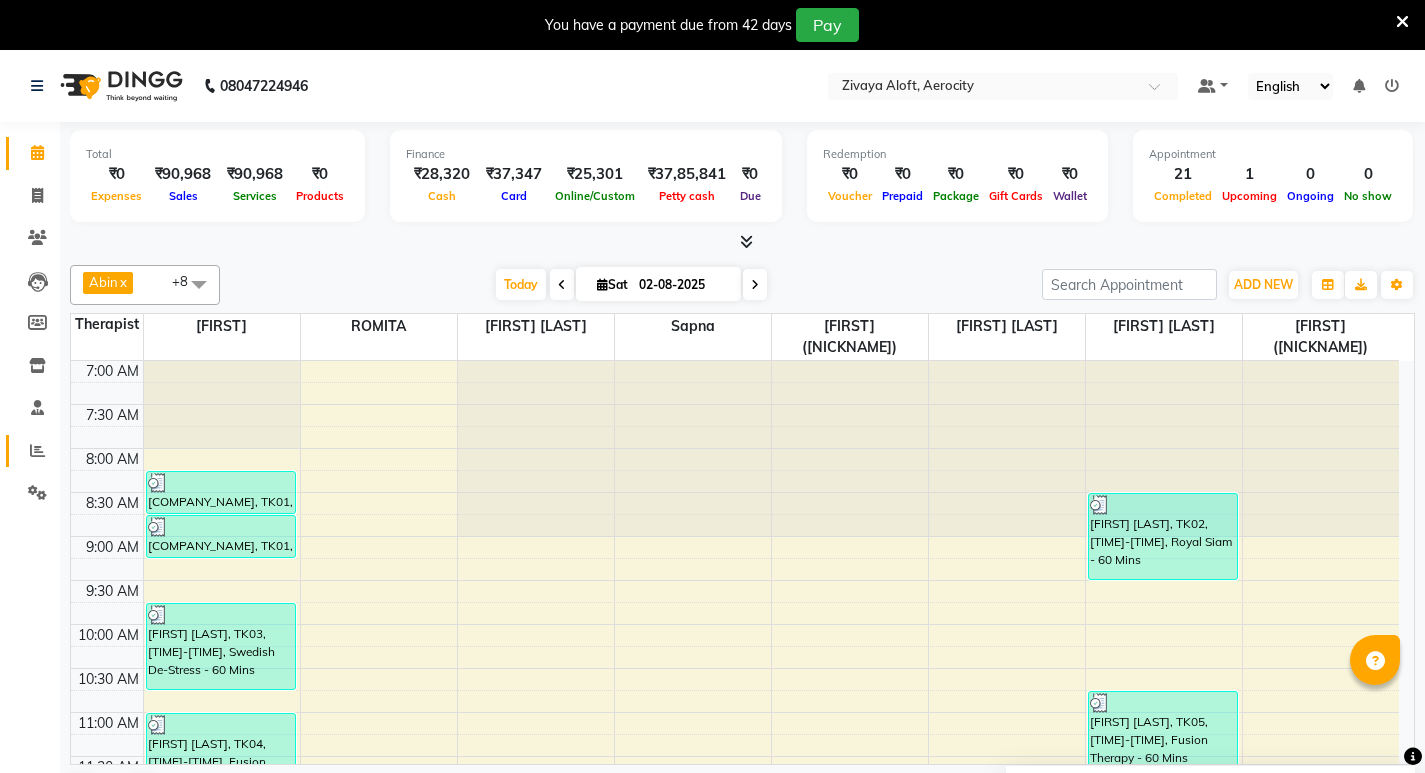 scroll, scrollTop: 0, scrollLeft: 0, axis: both 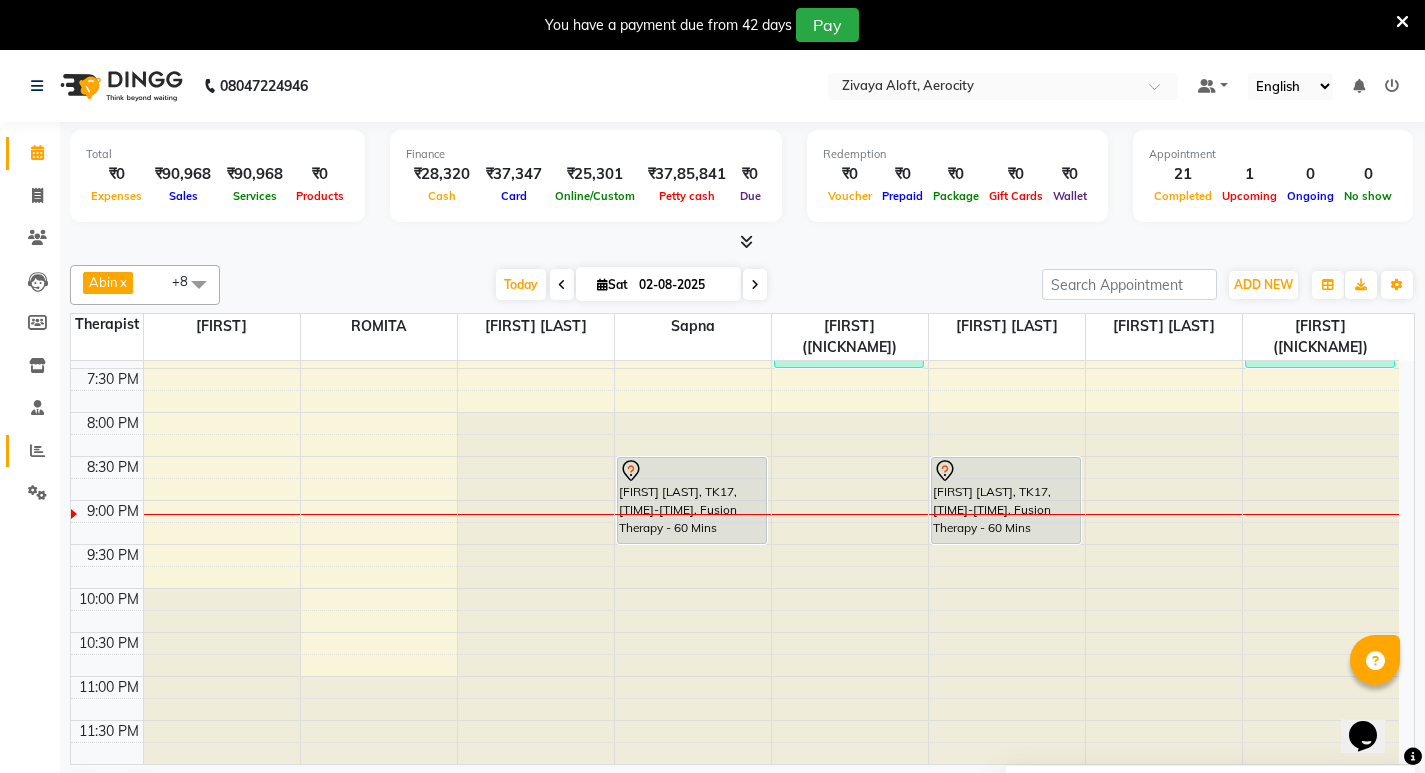 click 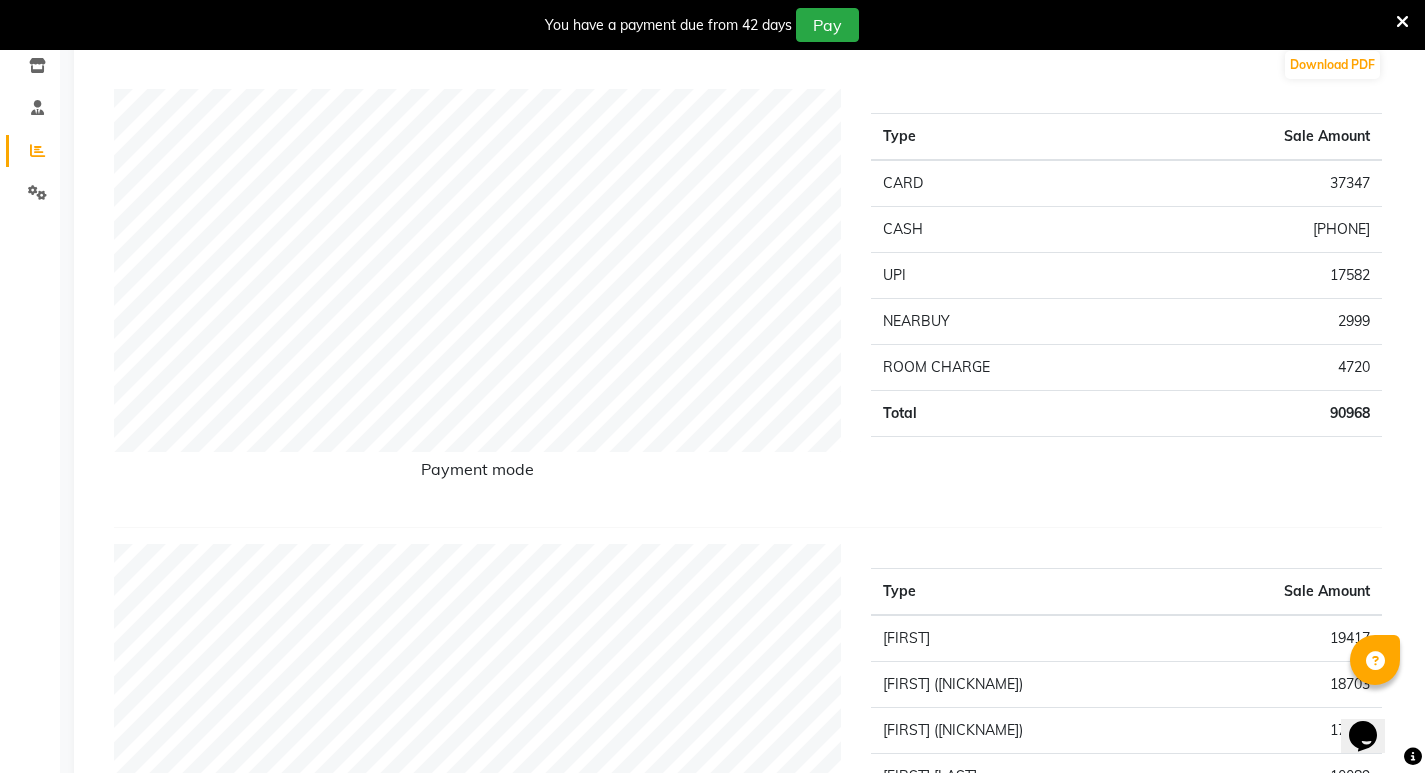 scroll, scrollTop: 0, scrollLeft: 0, axis: both 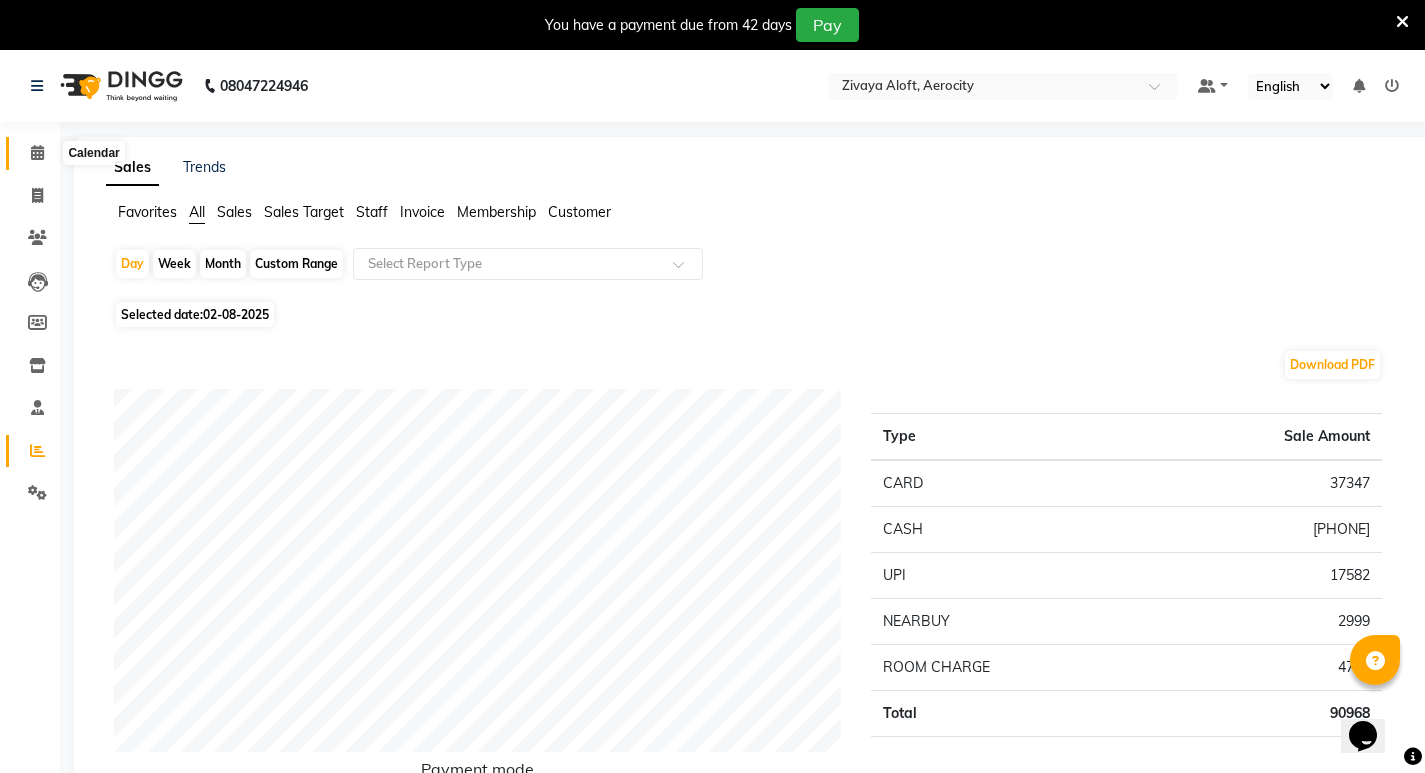 click 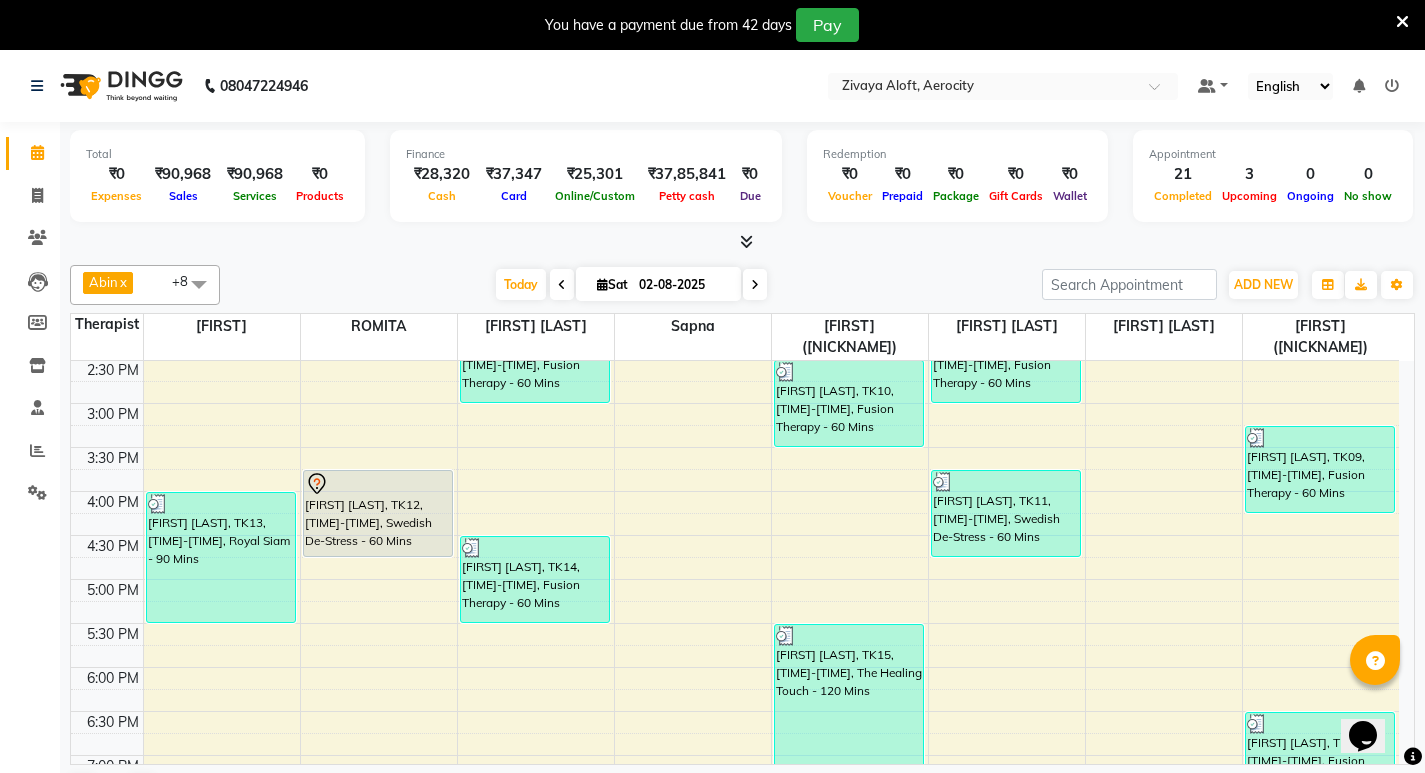 scroll, scrollTop: 600, scrollLeft: 0, axis: vertical 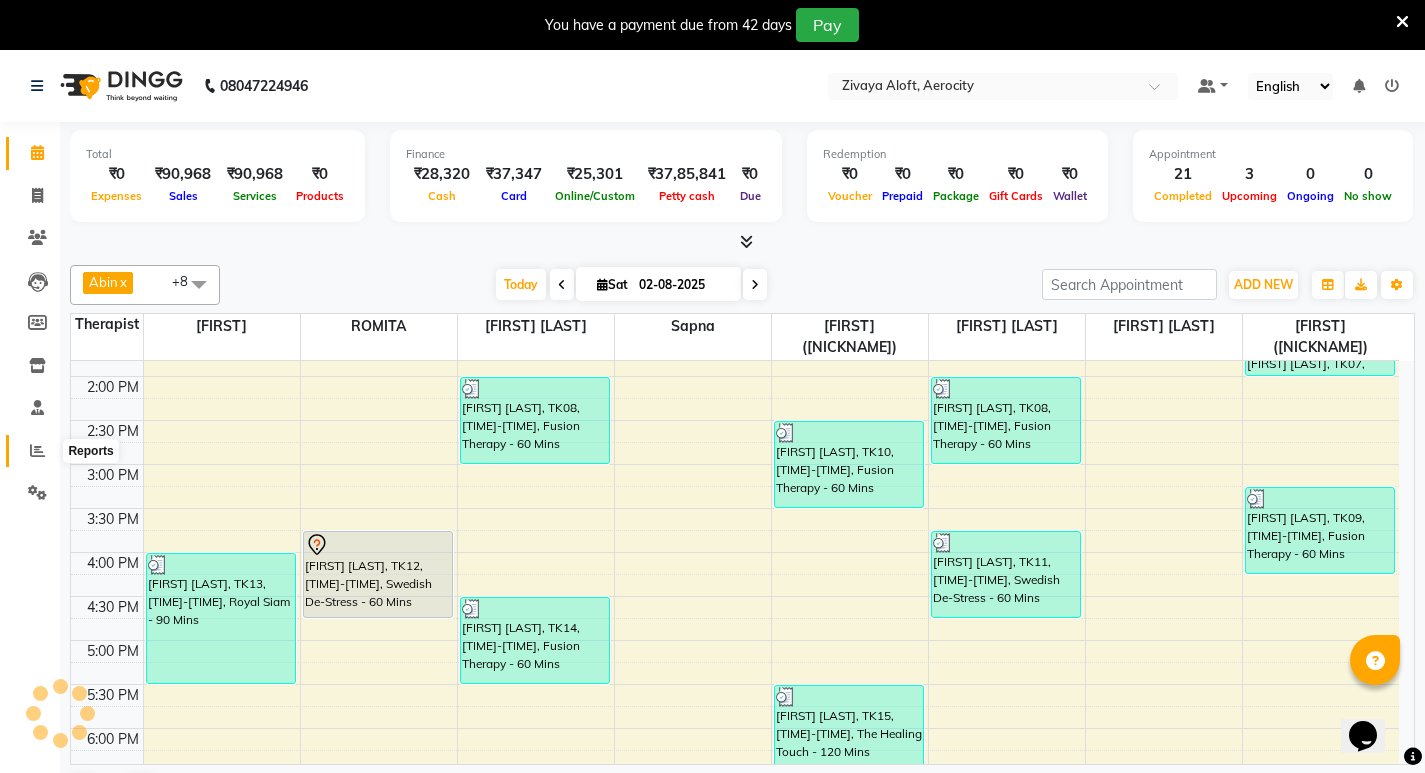 click 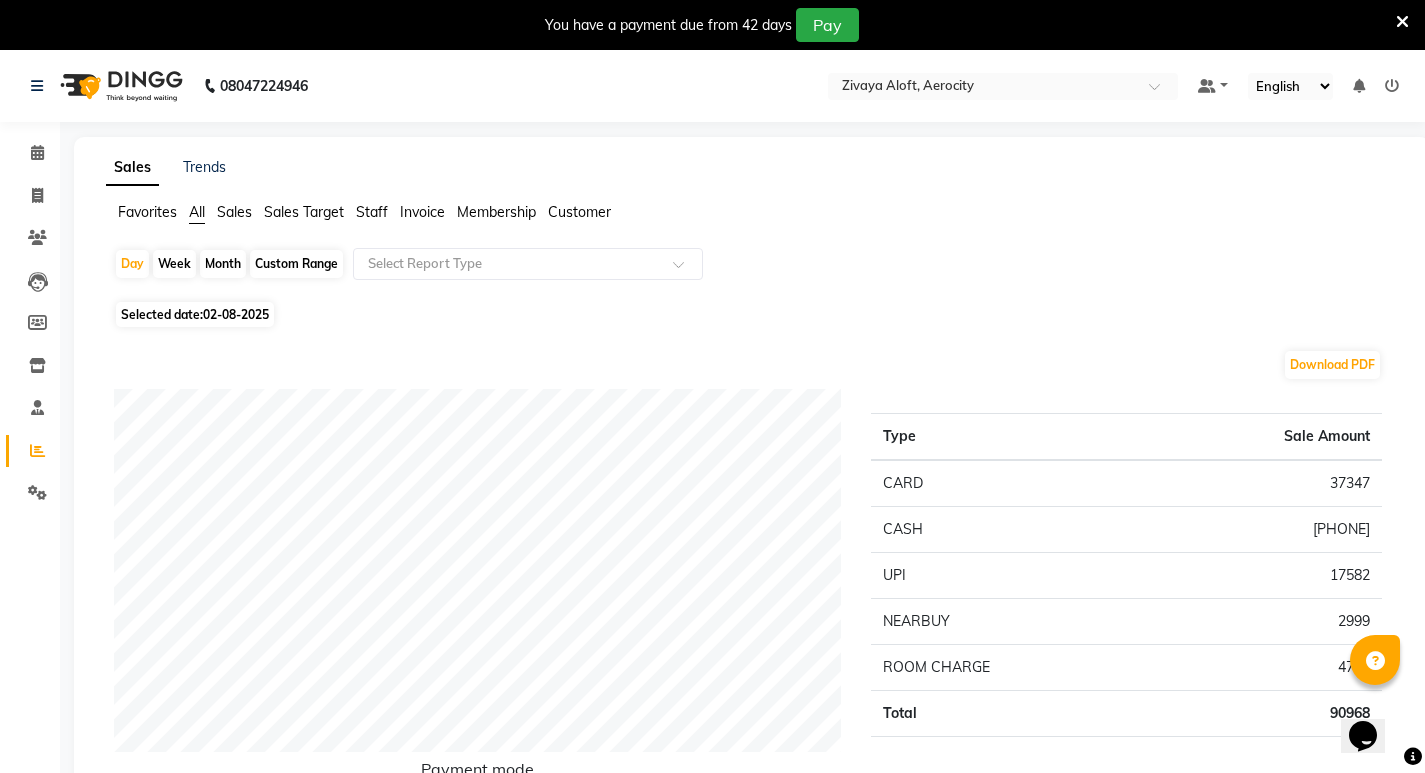 click on "Staff" 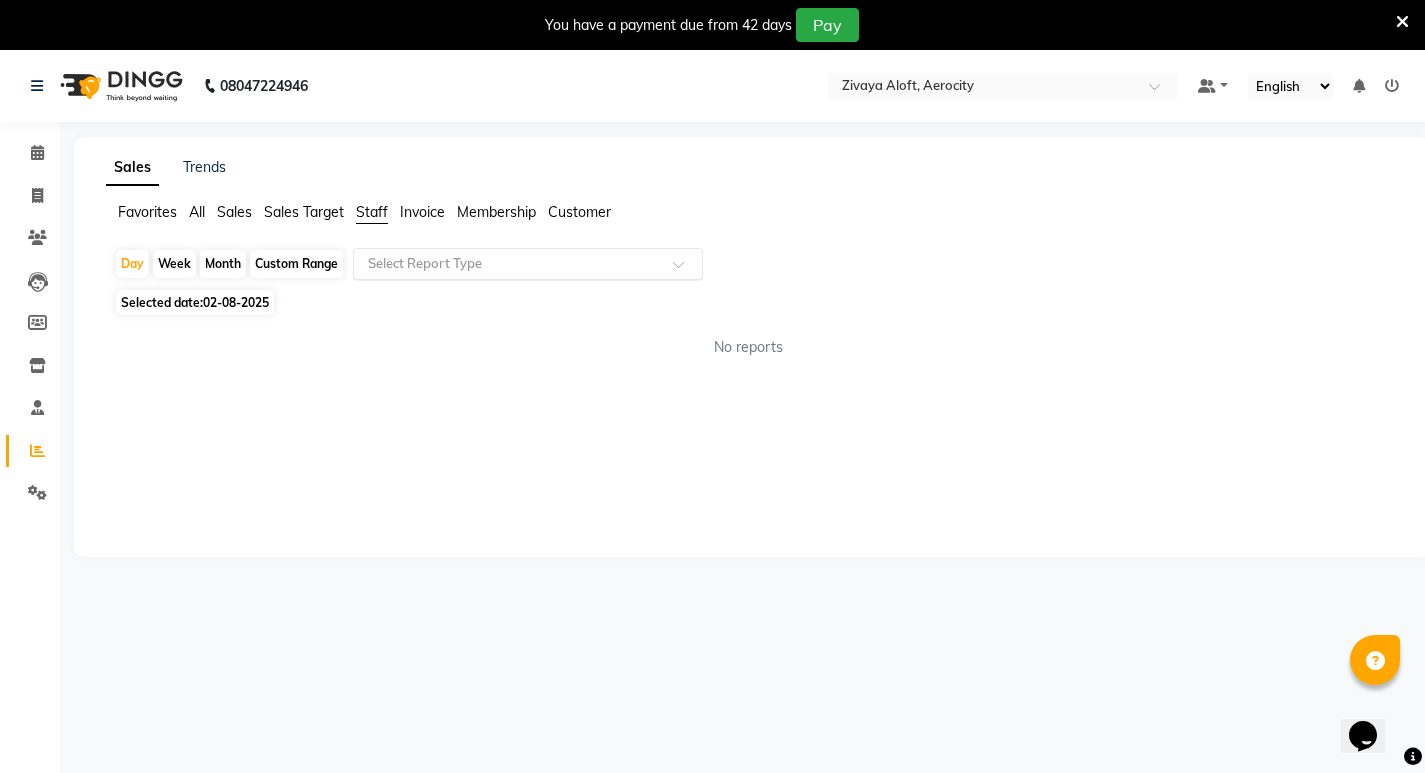 click 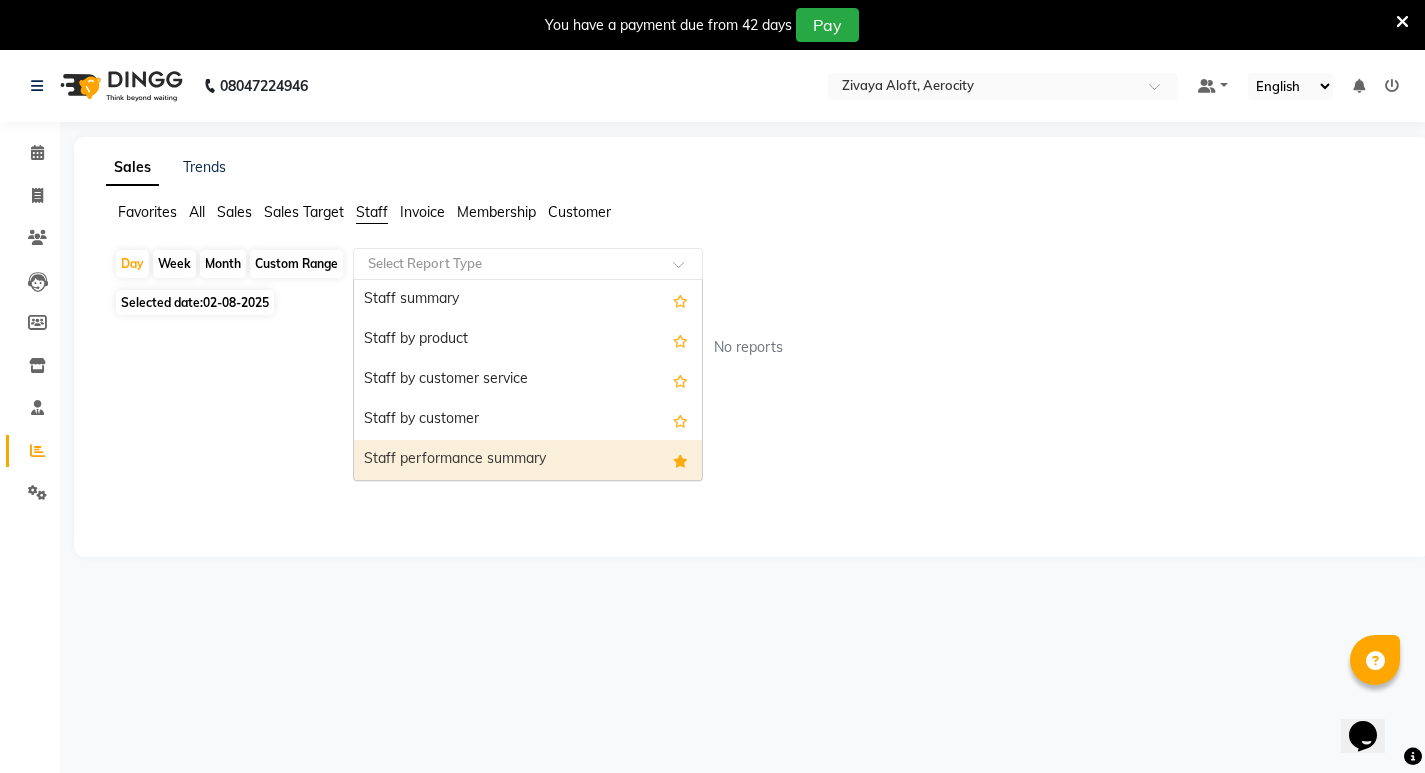 click on "Staff performance summary" at bounding box center (528, 460) 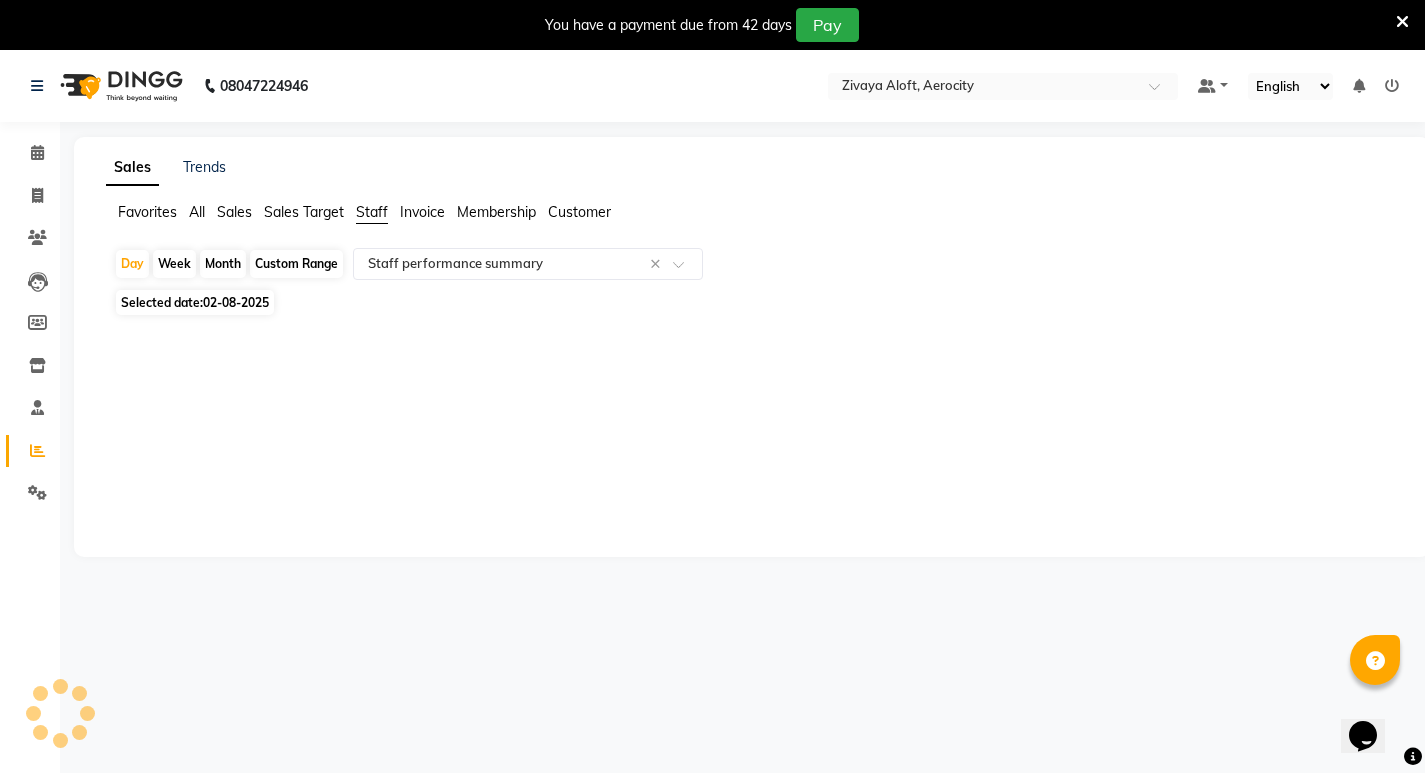 click on "Month" 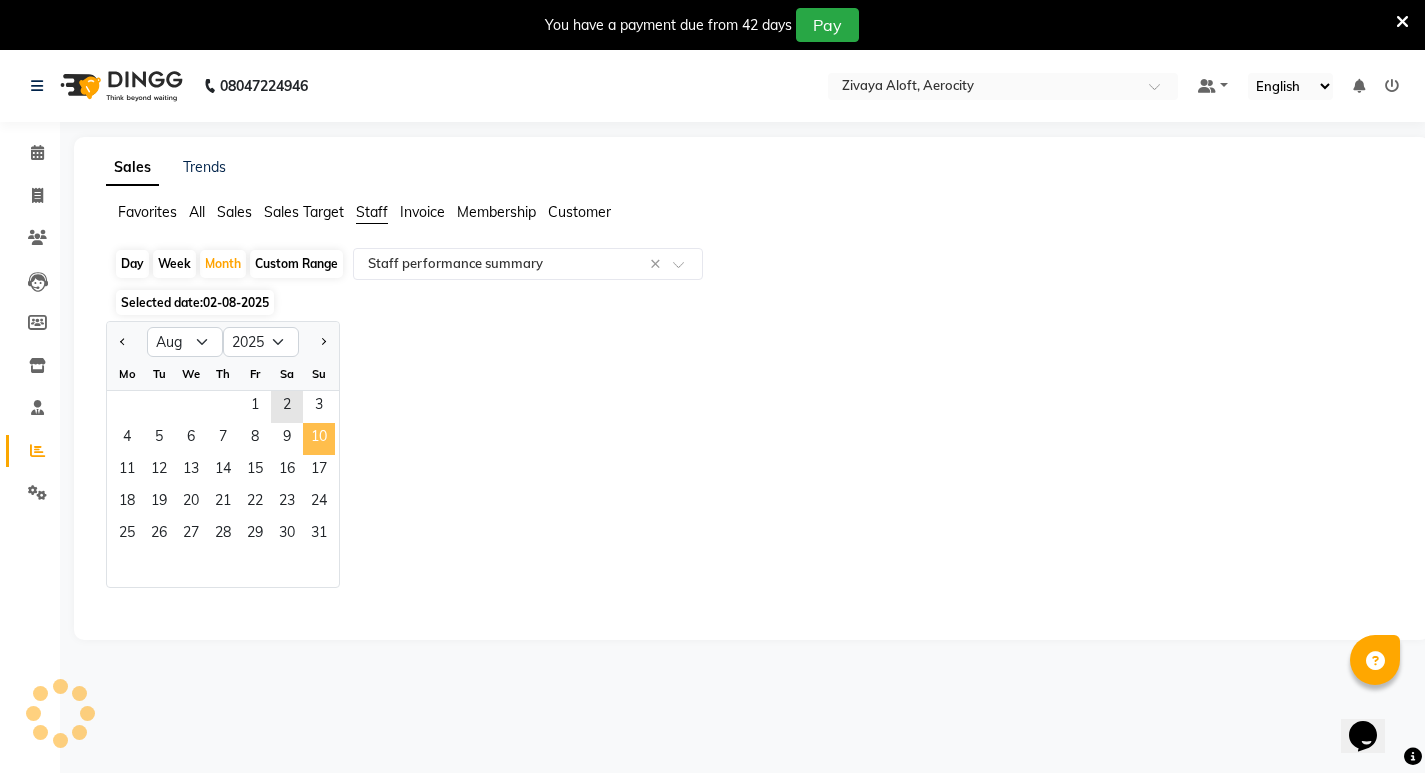 drag, startPoint x: 257, startPoint y: 401, endPoint x: 325, endPoint y: 451, distance: 84.40379 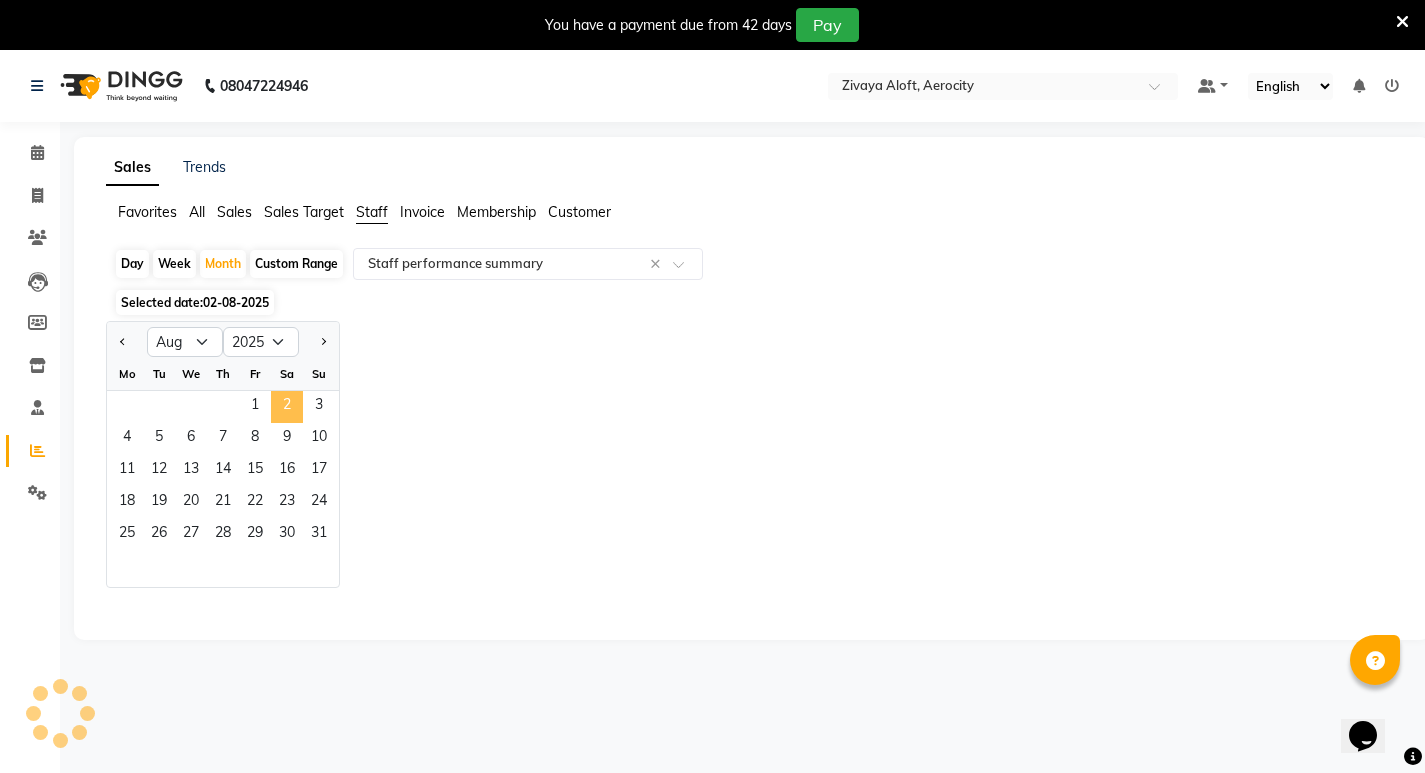 click on "2" 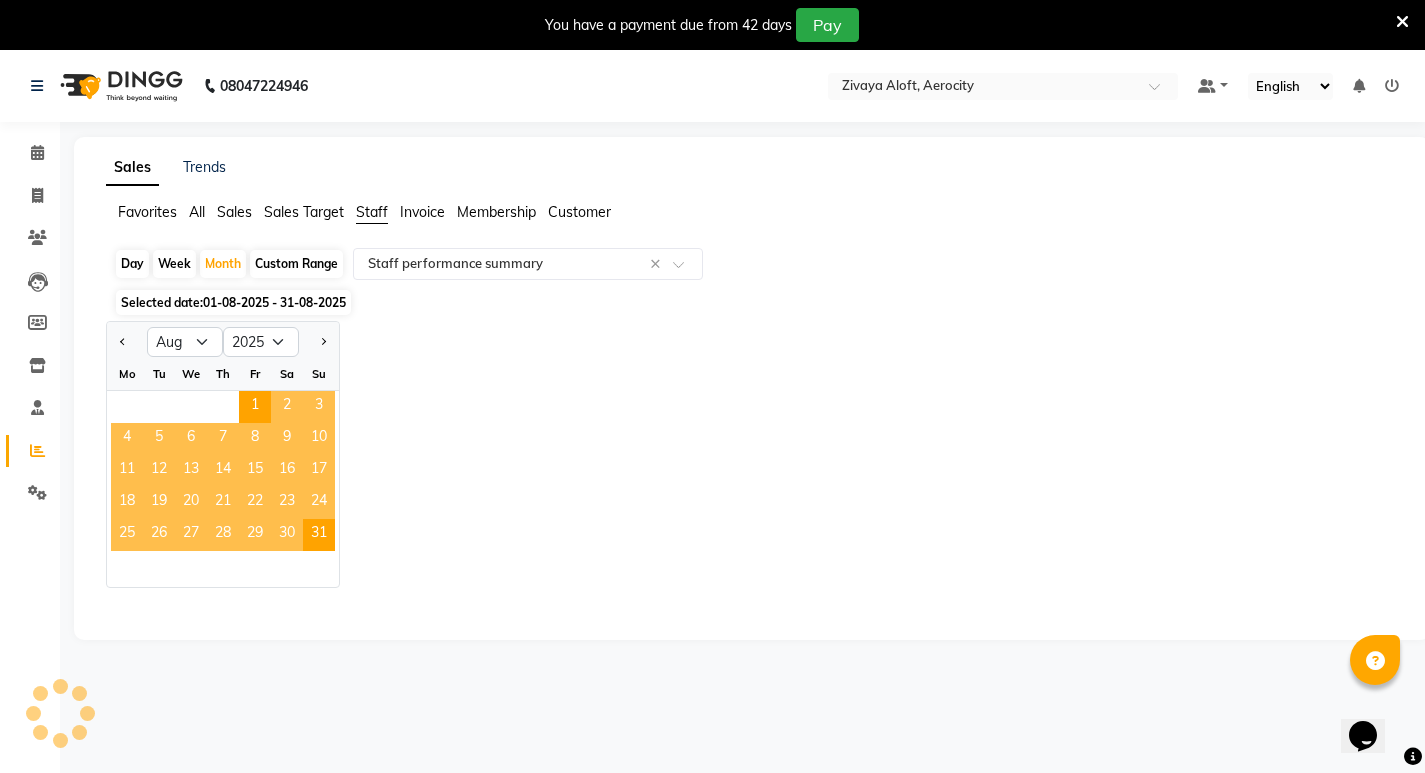 select on "full_report" 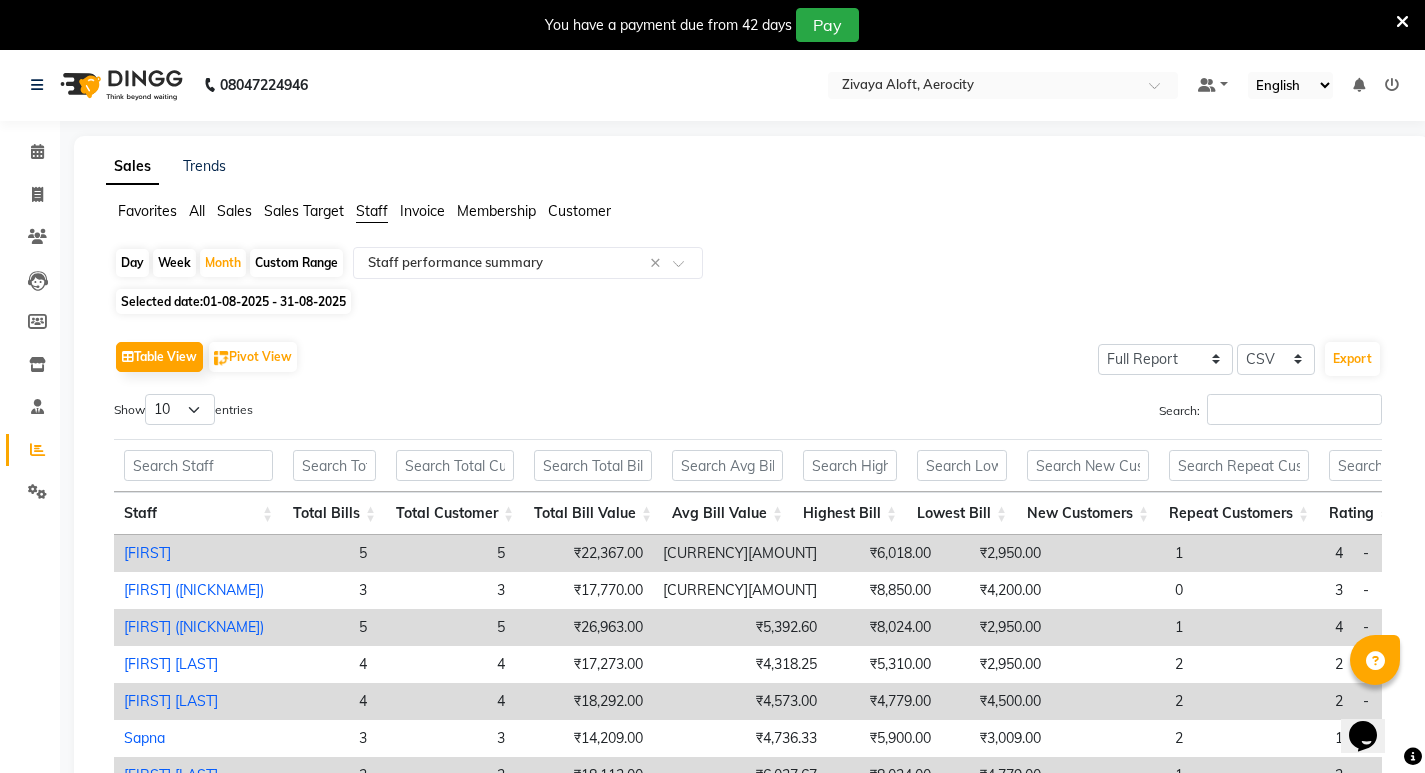 scroll, scrollTop: 100, scrollLeft: 0, axis: vertical 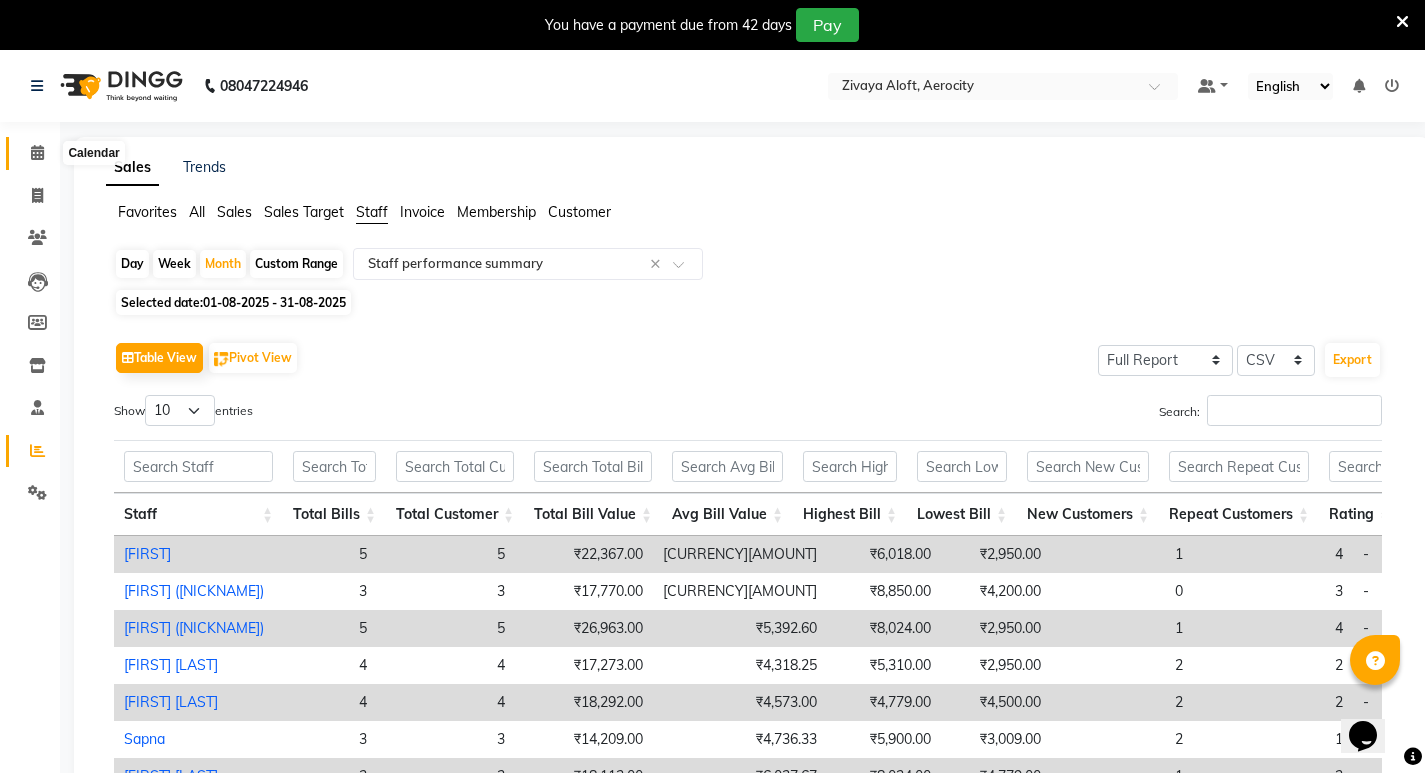 drag, startPoint x: 29, startPoint y: 151, endPoint x: 30, endPoint y: 140, distance: 11.045361 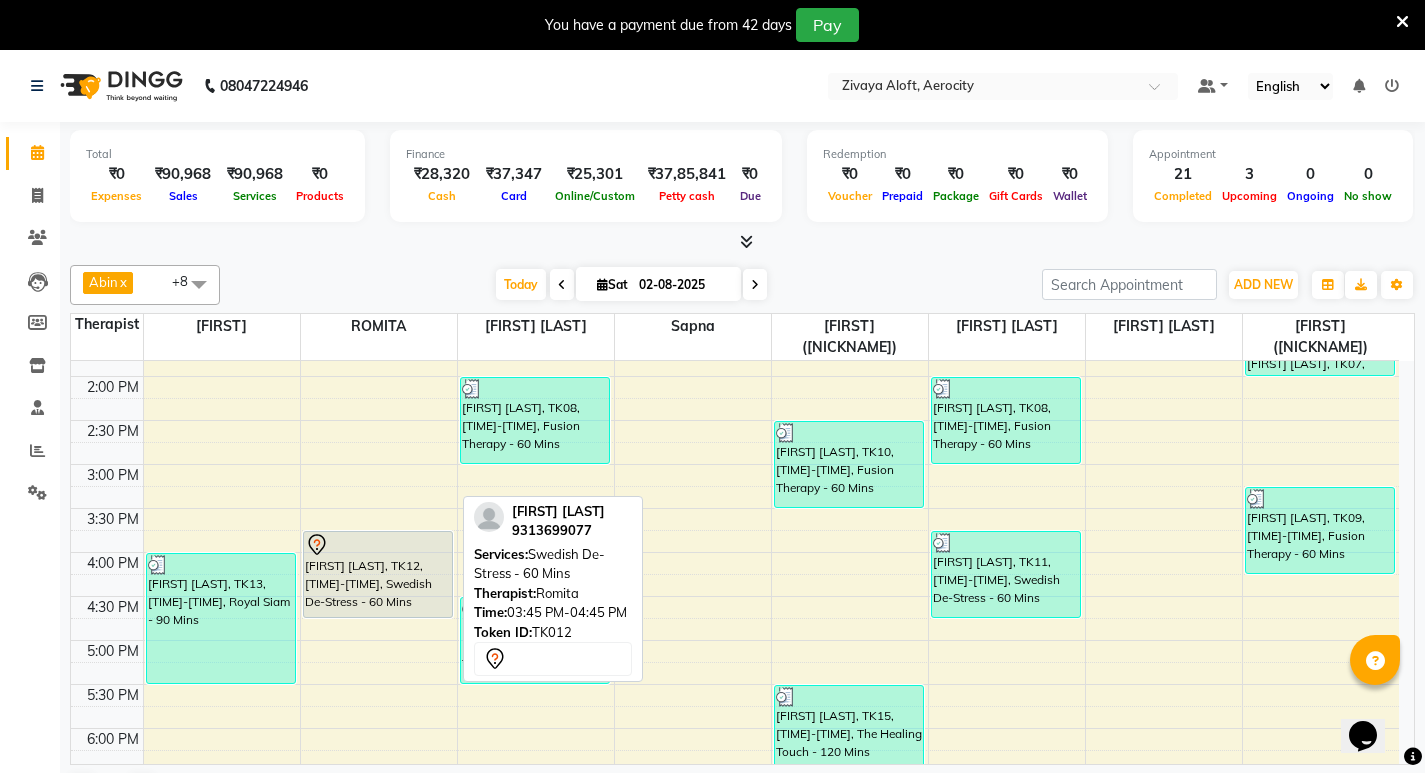 scroll, scrollTop: 700, scrollLeft: 0, axis: vertical 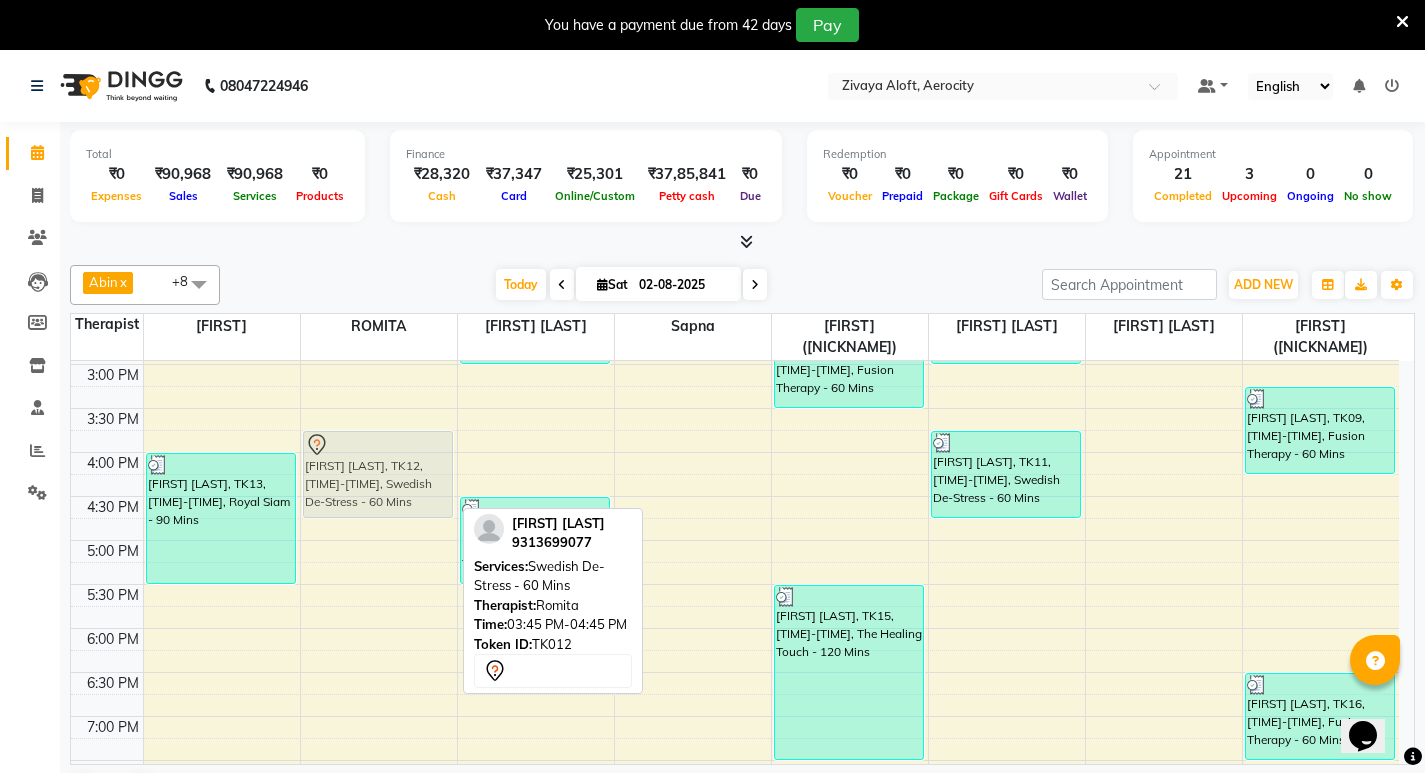 click on "[FIRST] [LAST], TK12, [TIME]-[TIME], Swedish De-Stress - 60 Mins             [FIRST] [LAST], TK12, [TIME]-[TIME], Swedish De-Stress - 60 Mins" at bounding box center (379, 408) 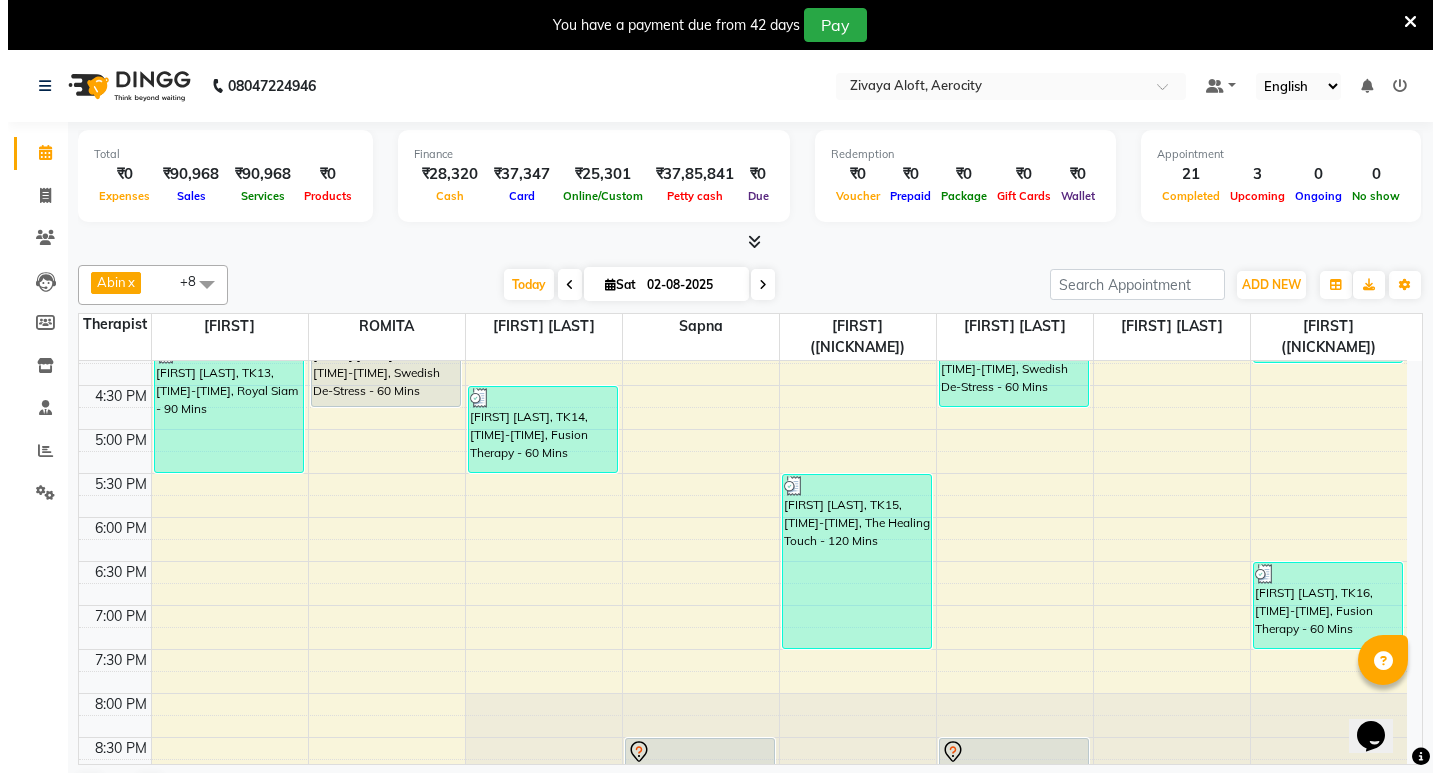 scroll, scrollTop: 892, scrollLeft: 0, axis: vertical 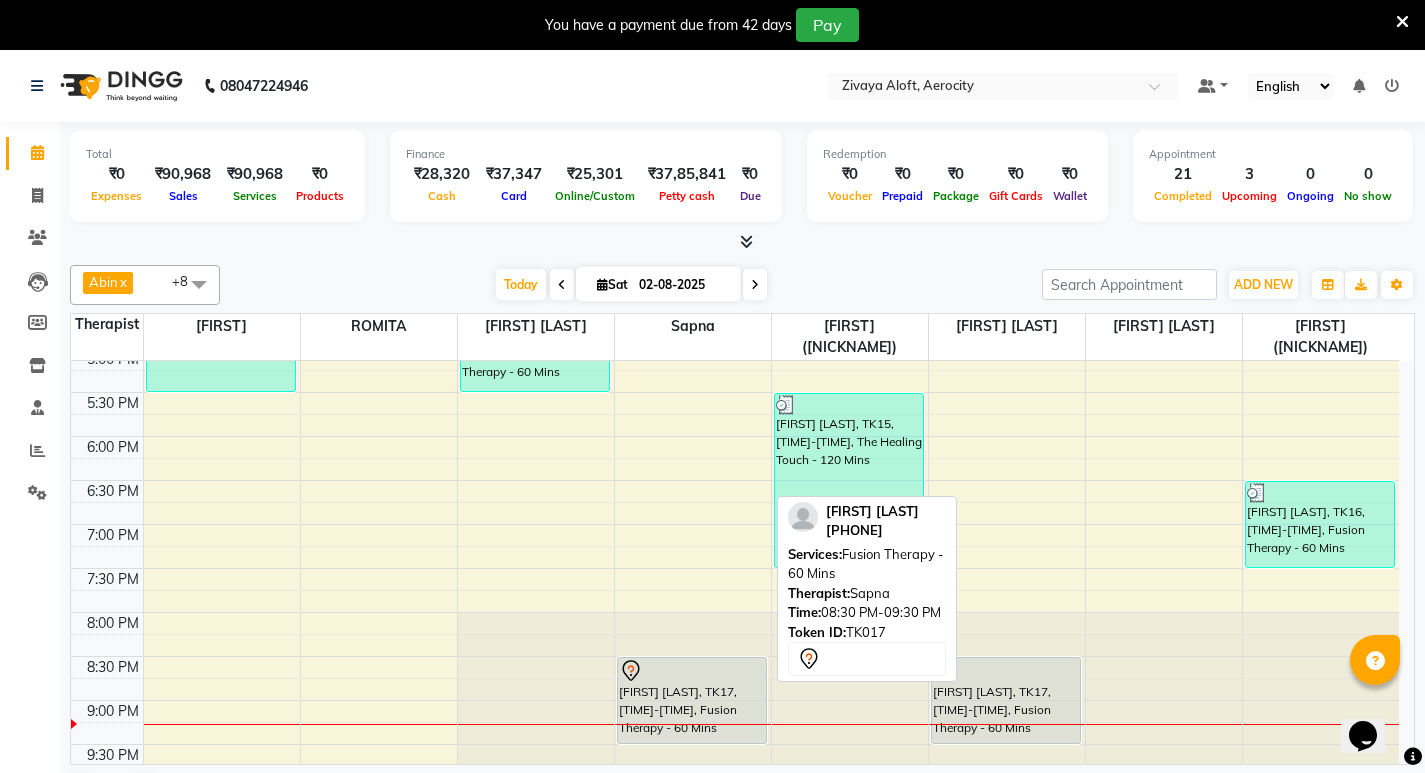 click on "[FIRST] [LAST], TK17, [TIME]-[TIME], Fusion Therapy - 60 Mins" at bounding box center (692, 700) 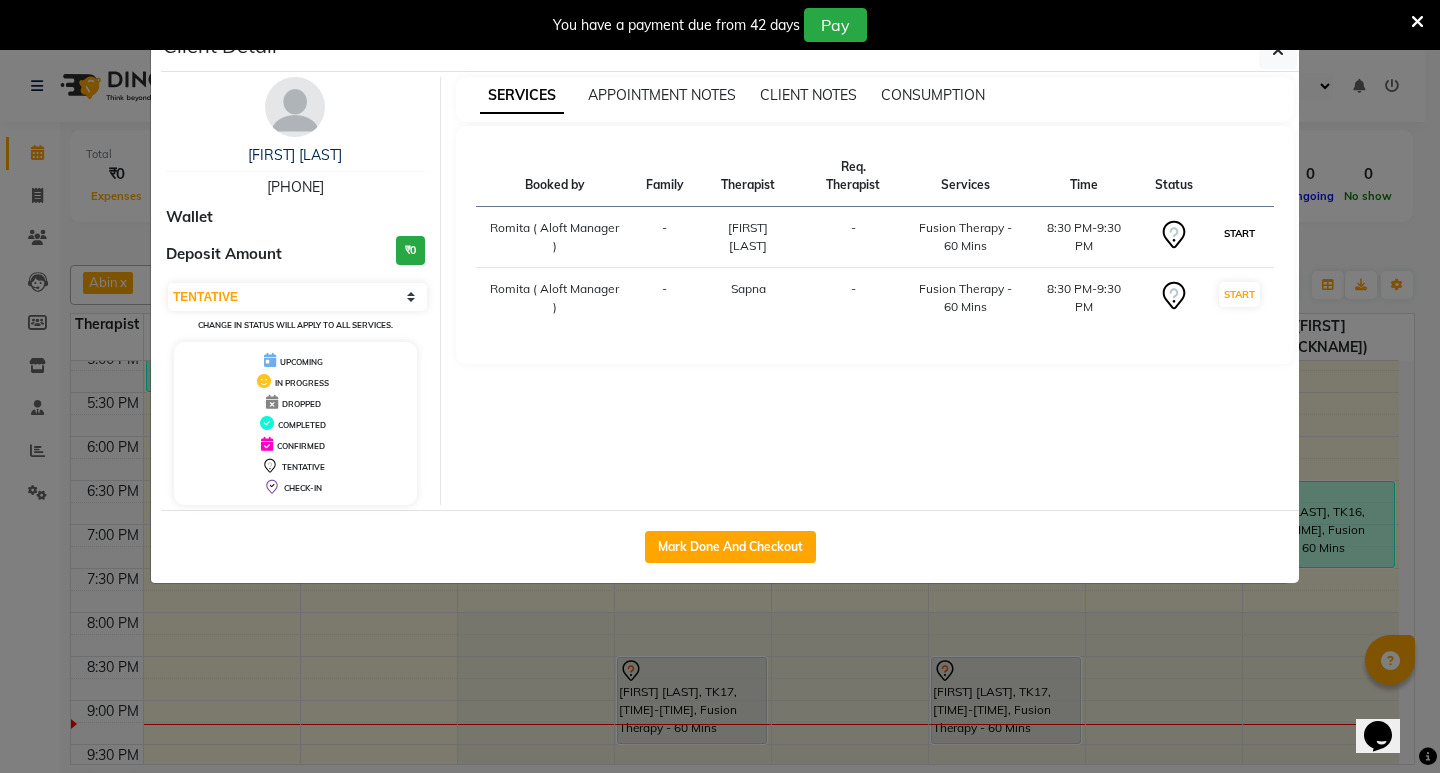 click on "START" at bounding box center [1239, 233] 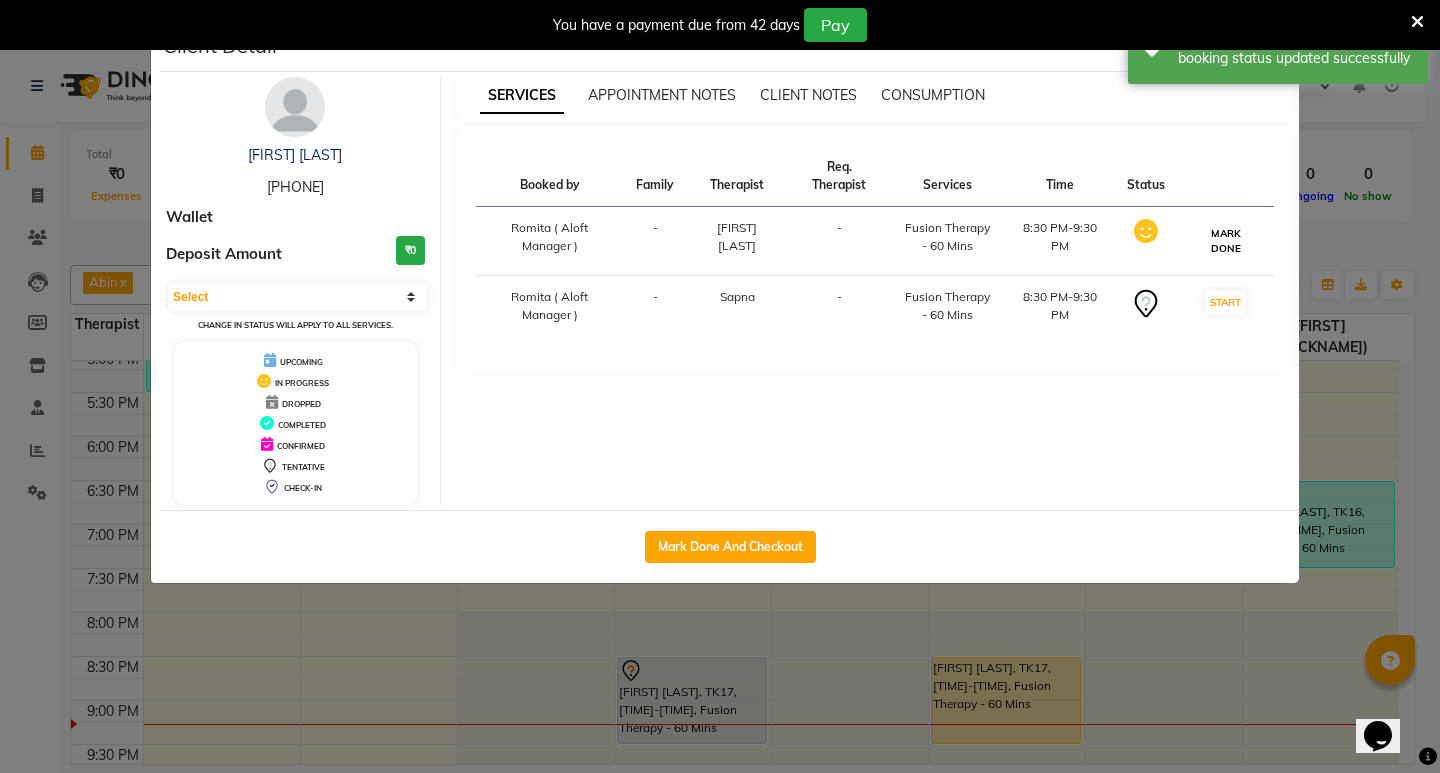 click on "MARK DONE" at bounding box center [1225, 241] 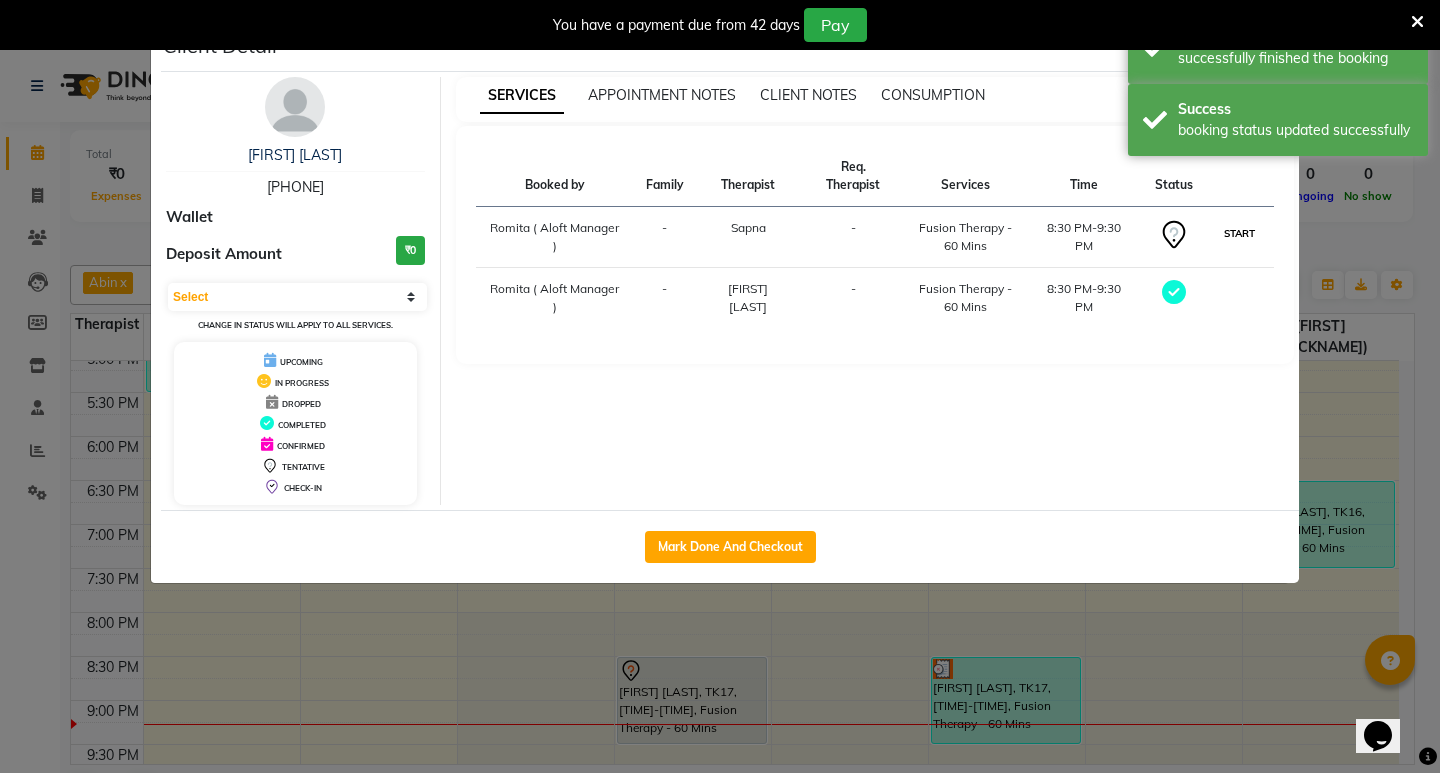 click on "START" at bounding box center [1239, 233] 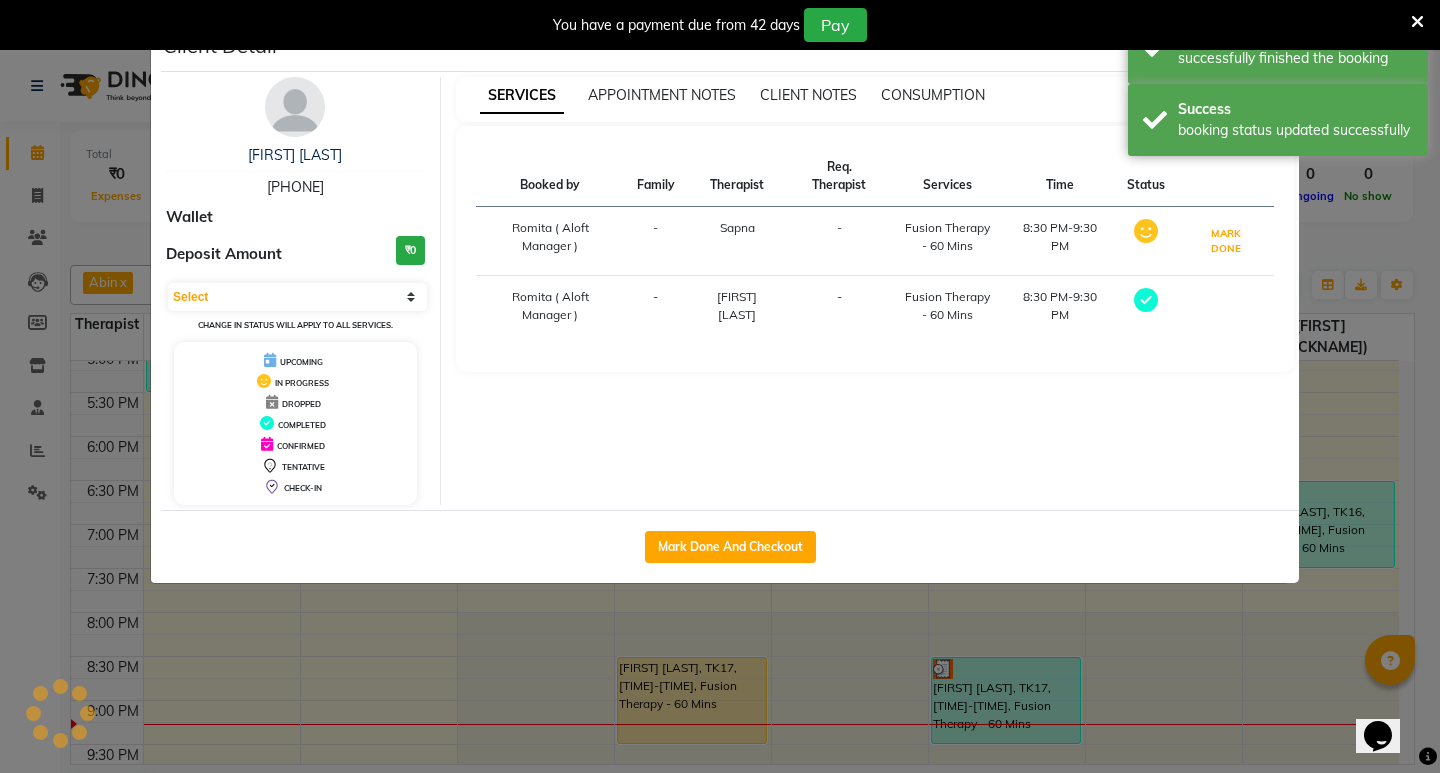 click on "MARK DONE" at bounding box center [1225, 241] 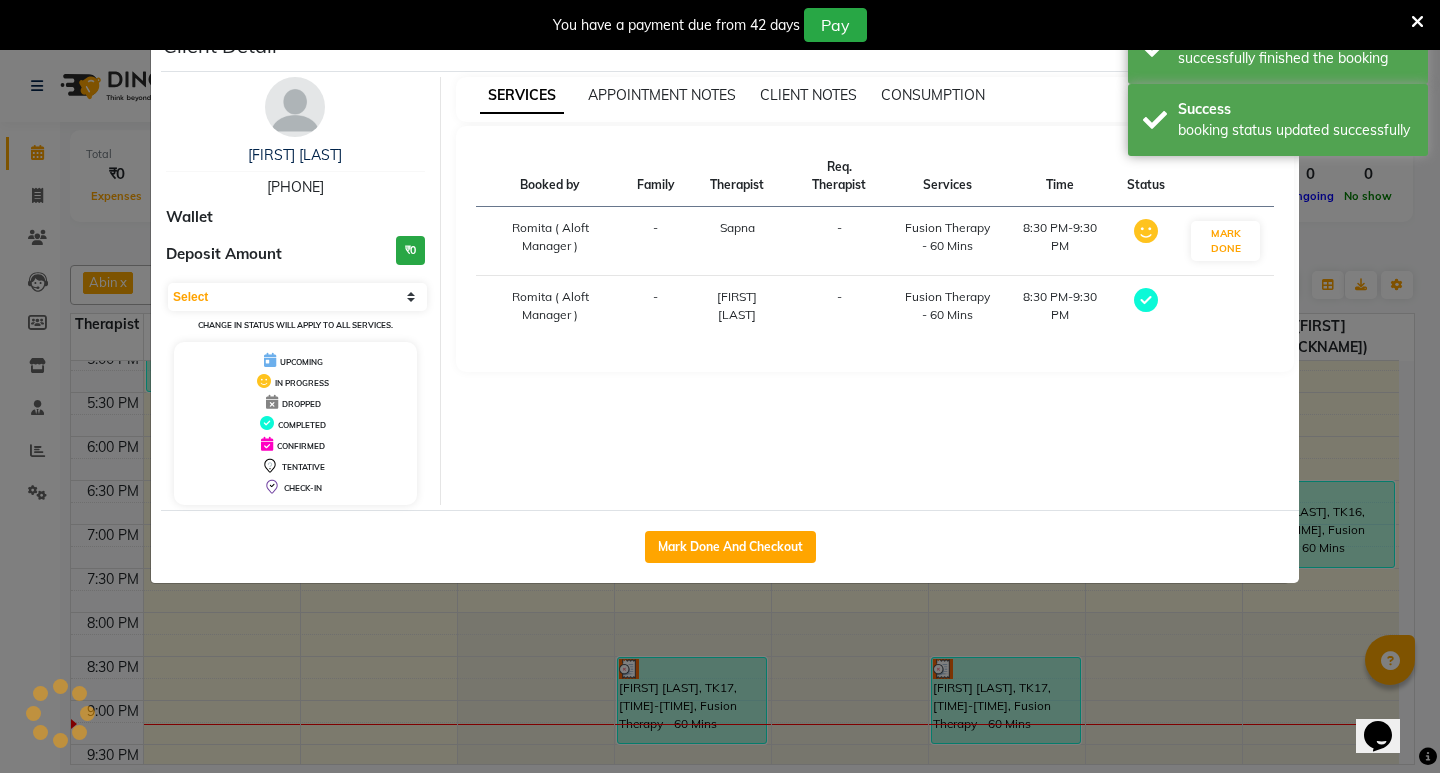 select on "3" 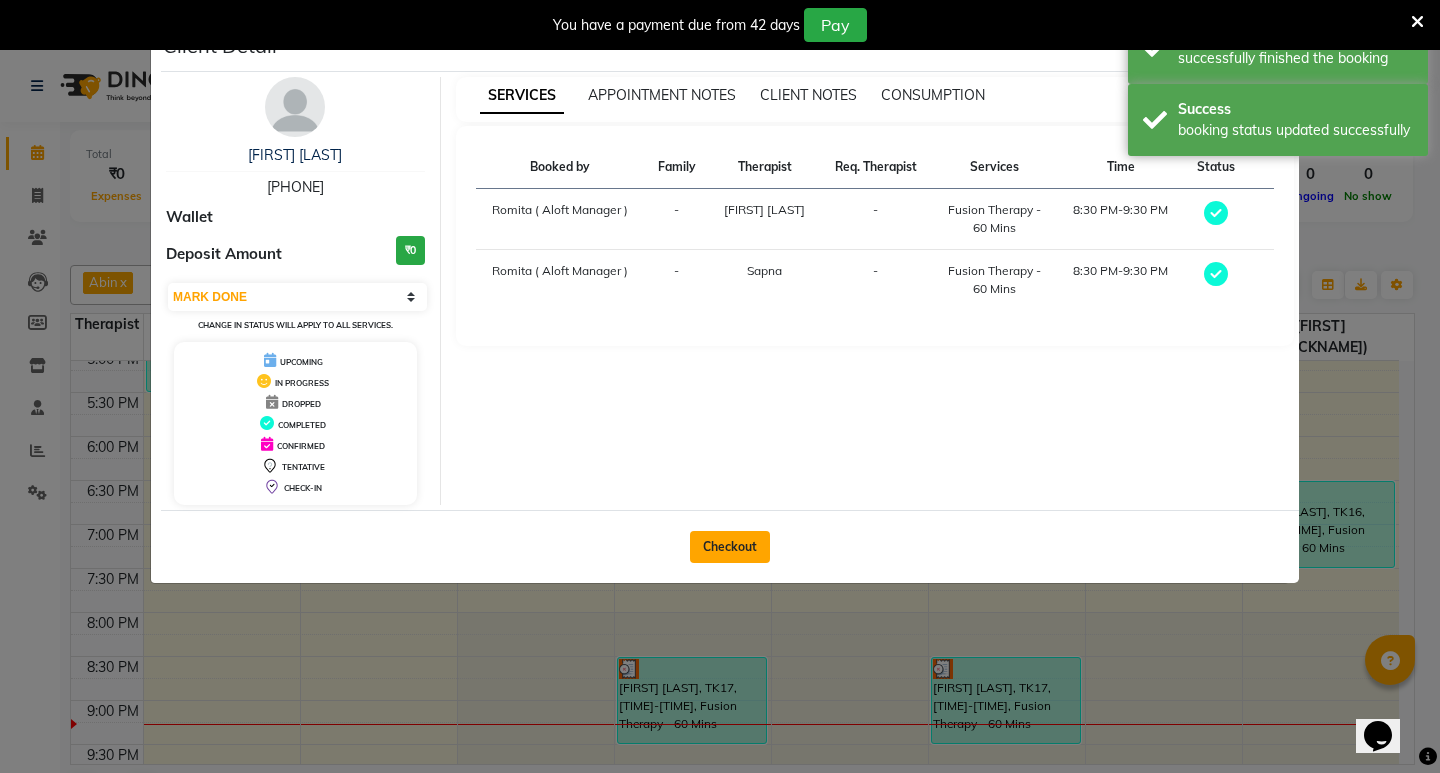 click on "Checkout" 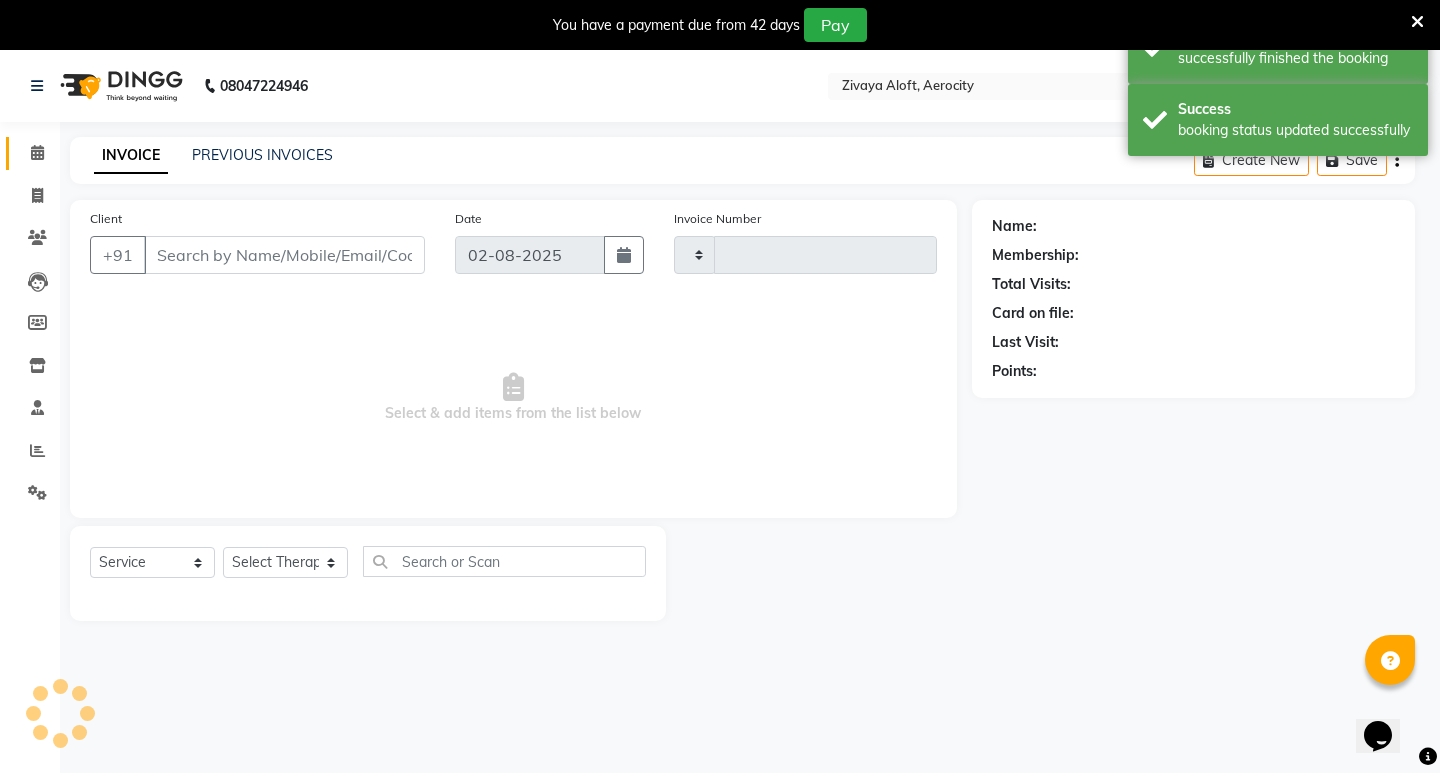 type on "1281" 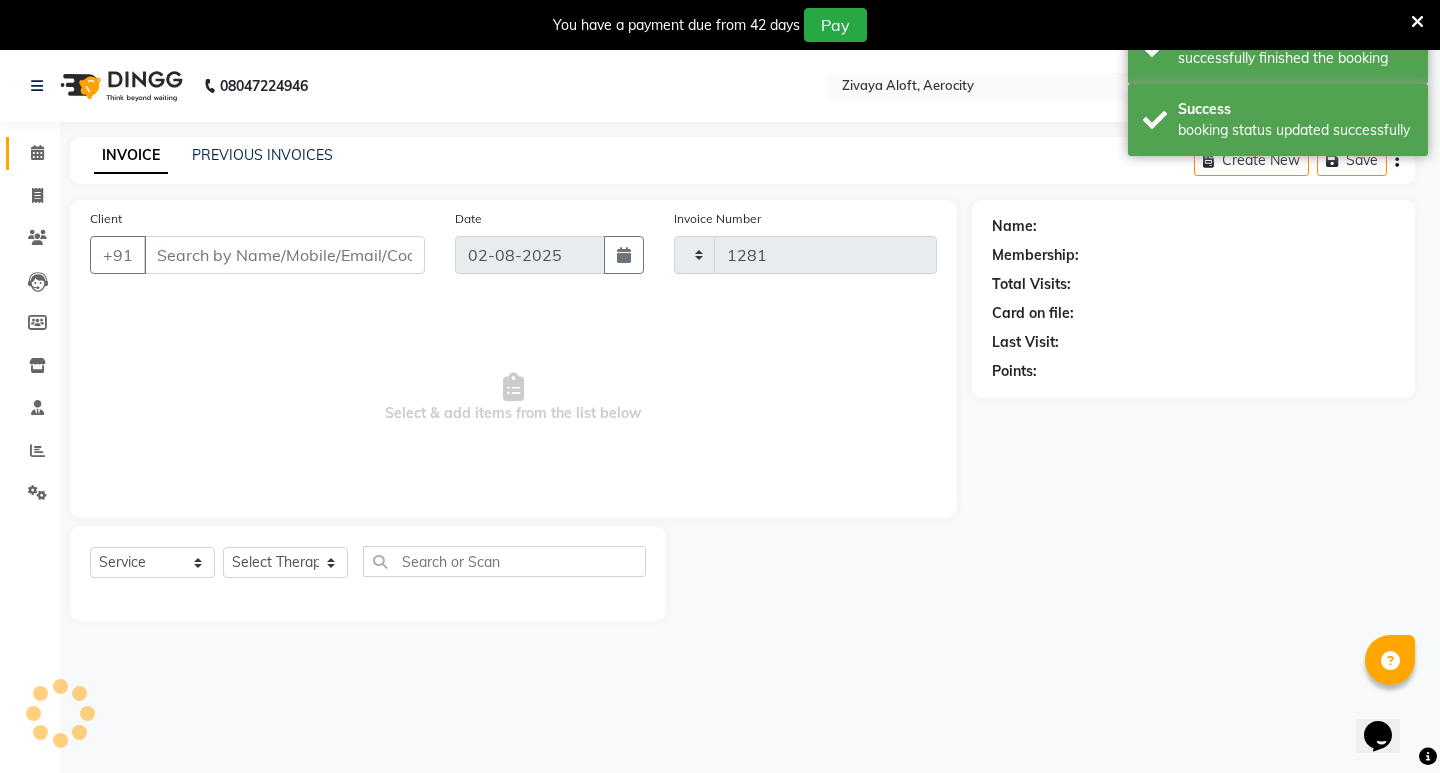 select on "6403" 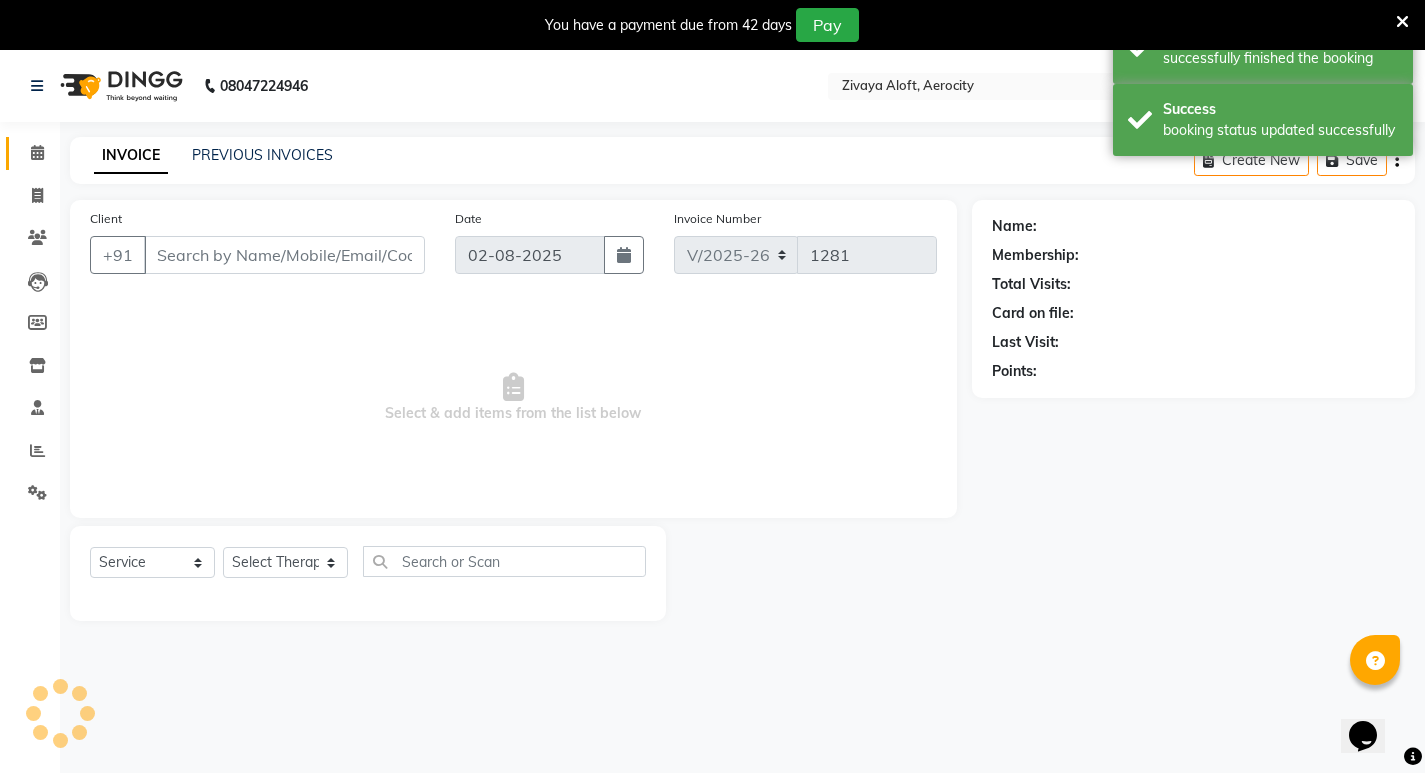 type on "[PHONE]" 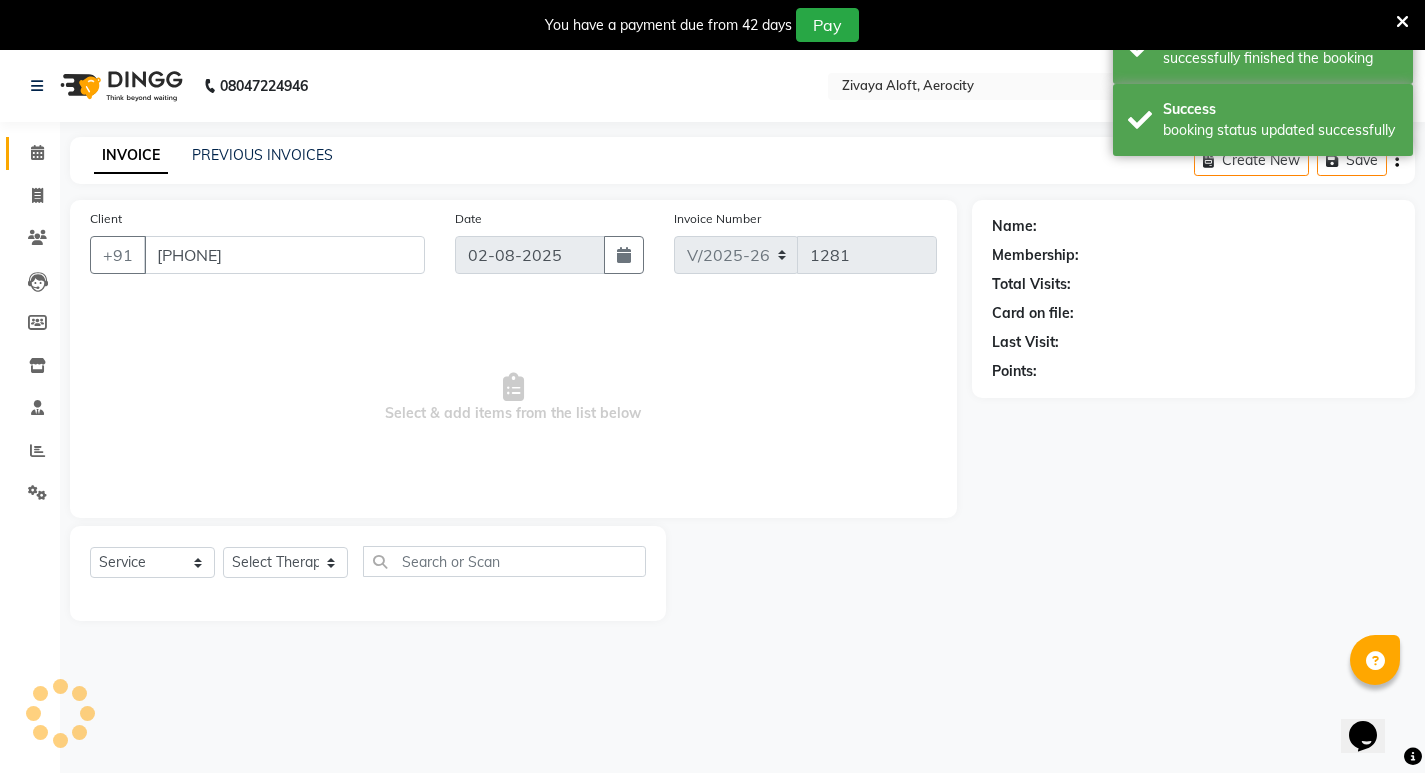 select on "48460" 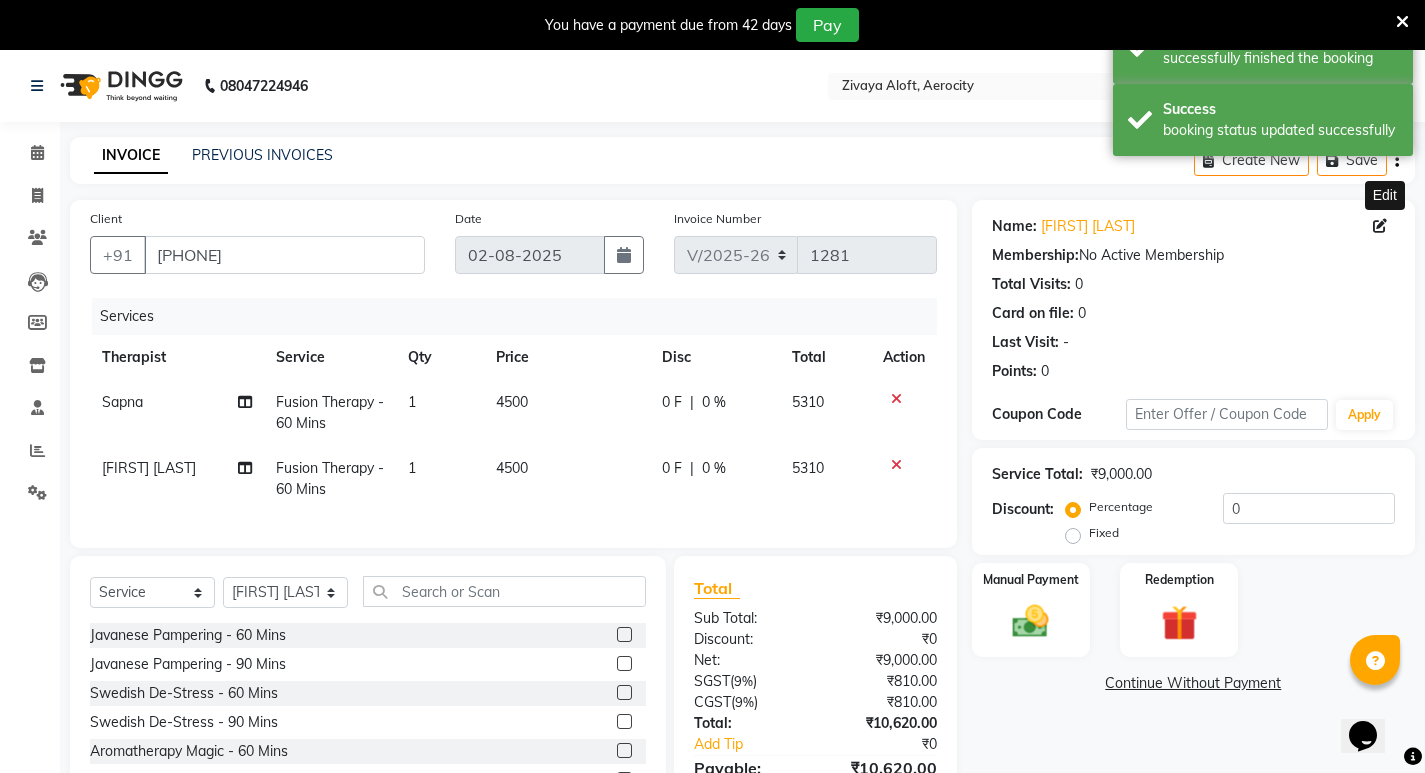 click 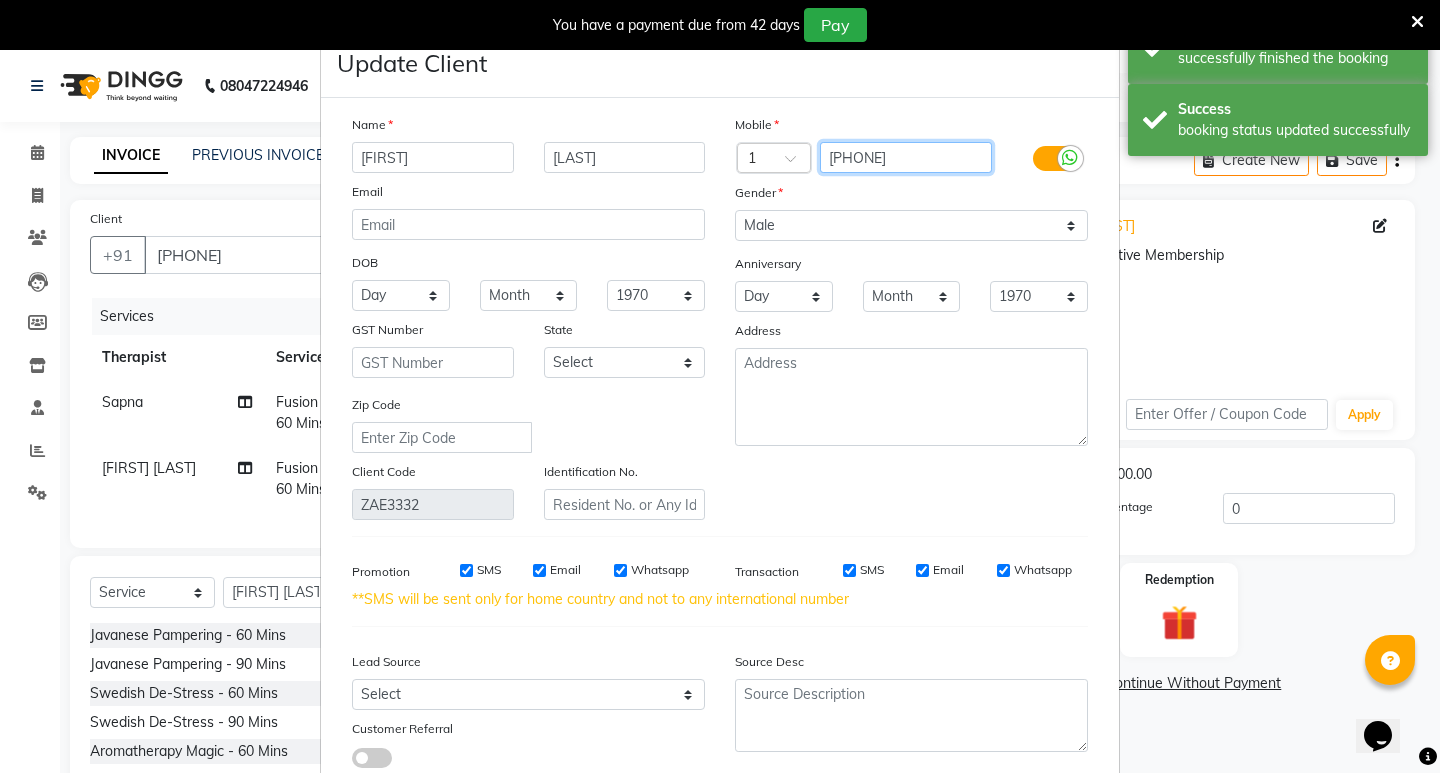 click on "[PHONE]" at bounding box center (906, 157) 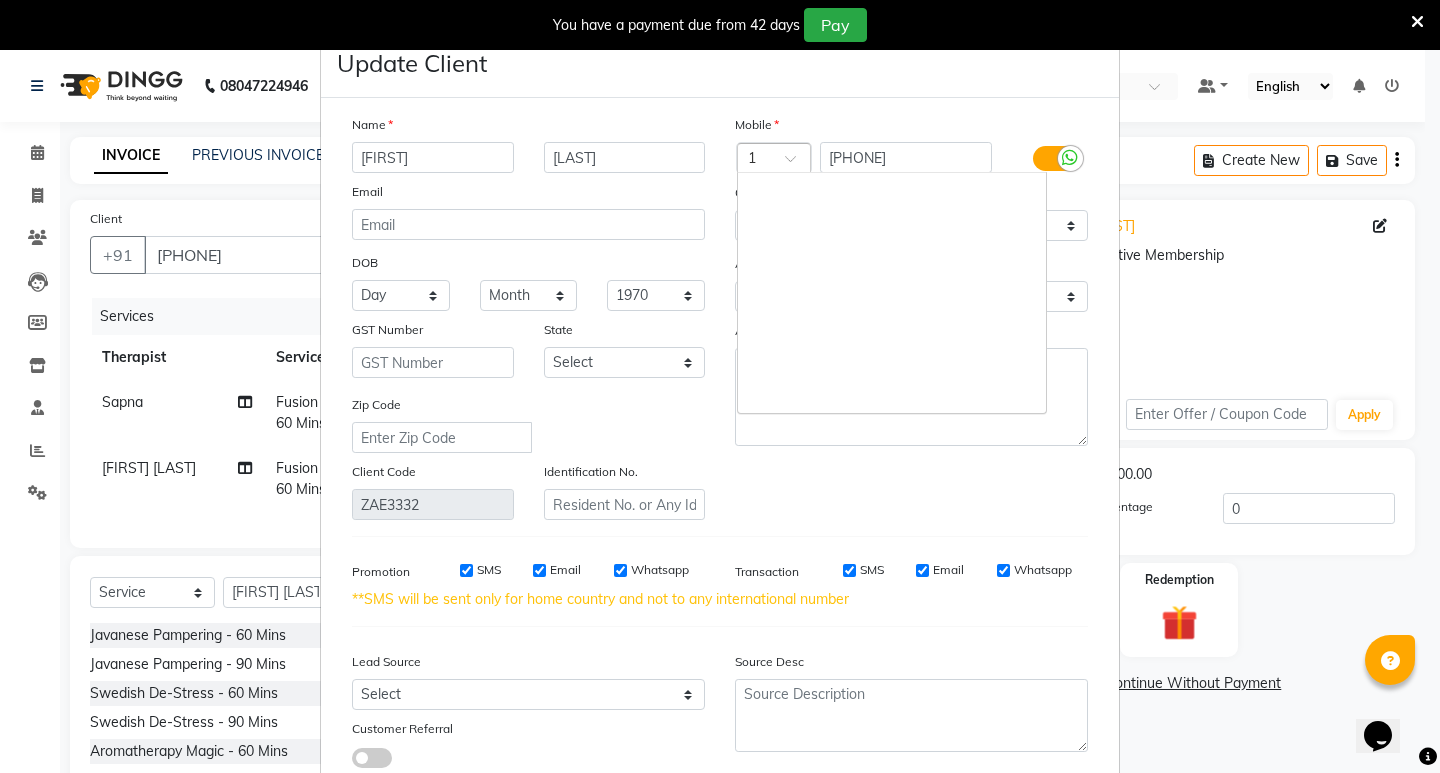 click on "Country Code × 1" at bounding box center [774, 158] 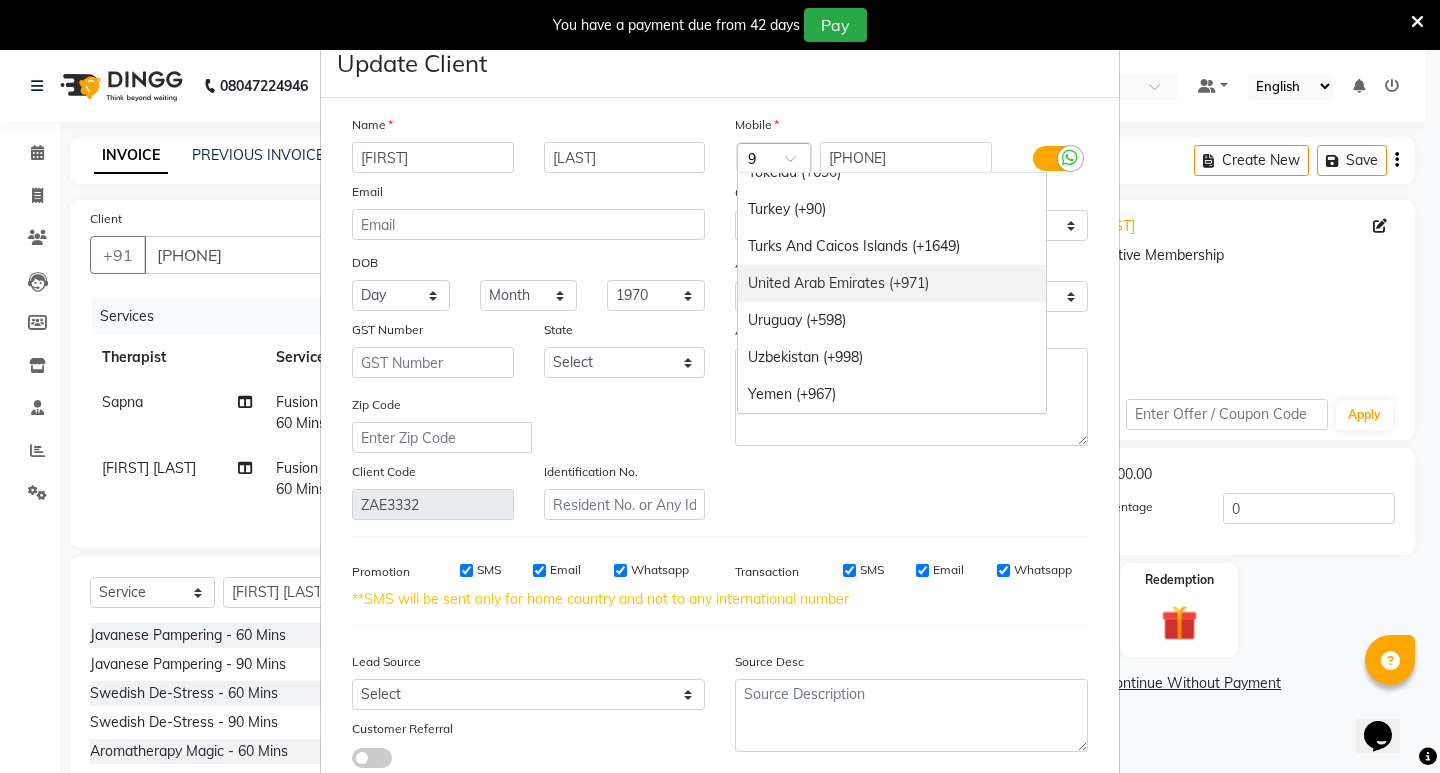 scroll, scrollTop: 2091, scrollLeft: 0, axis: vertical 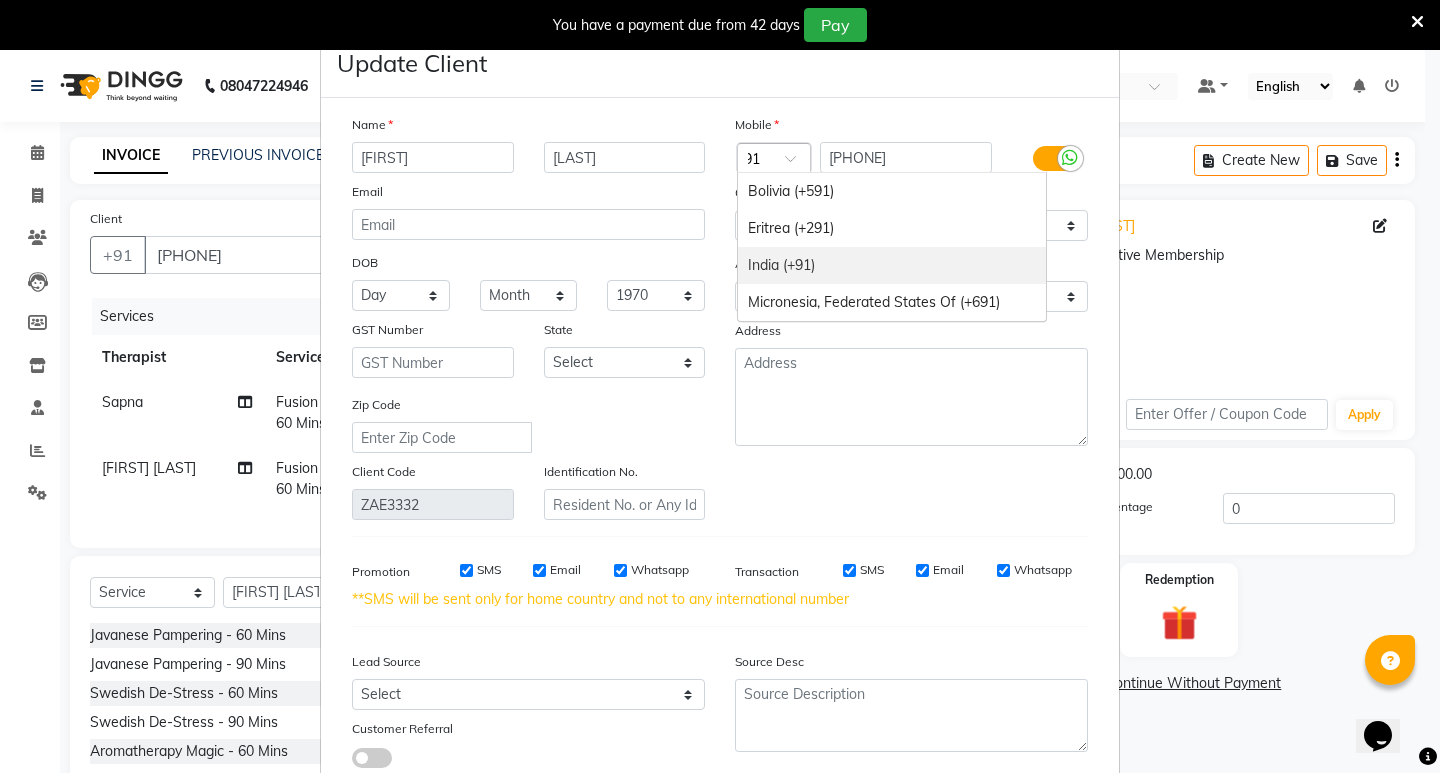 click on "India (+91)" at bounding box center (892, 265) 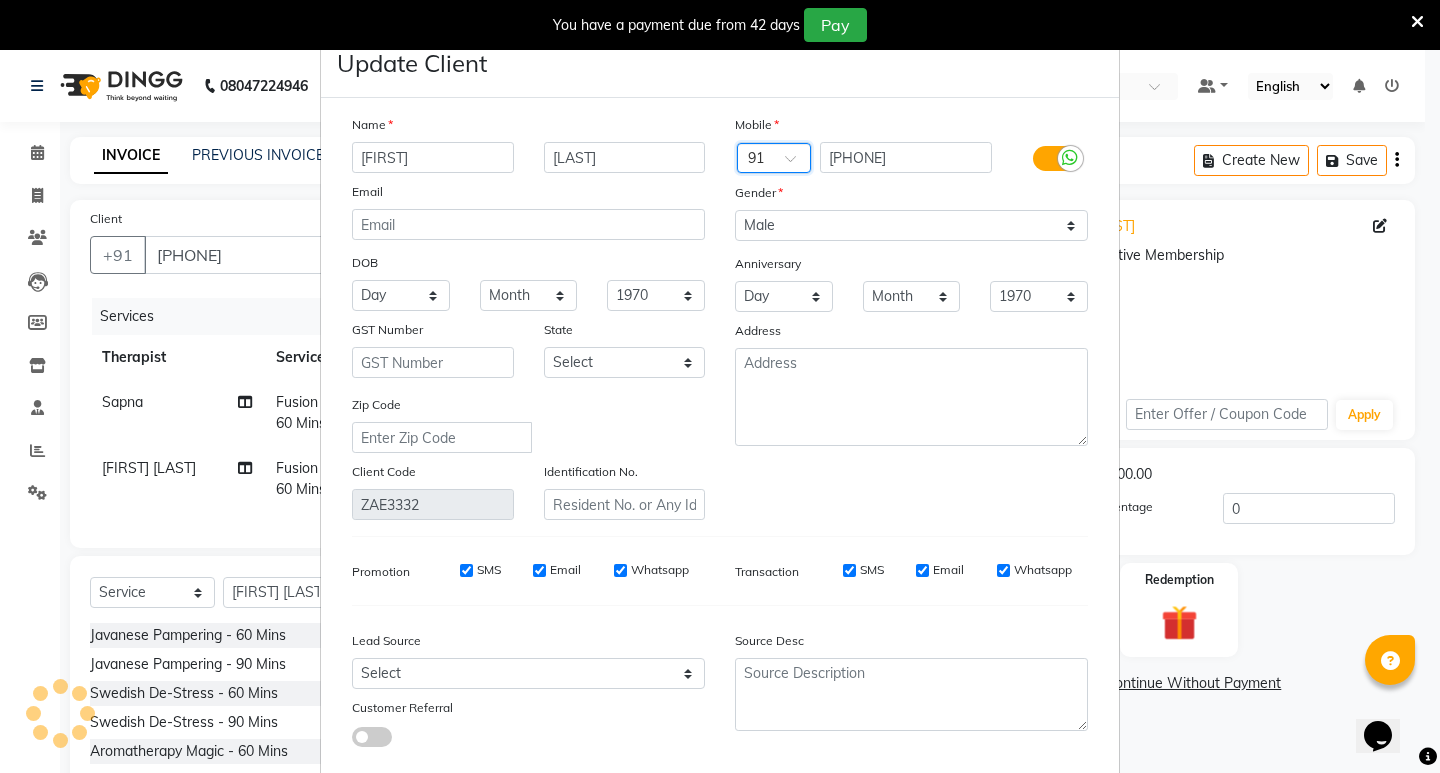 scroll, scrollTop: 0, scrollLeft: 0, axis: both 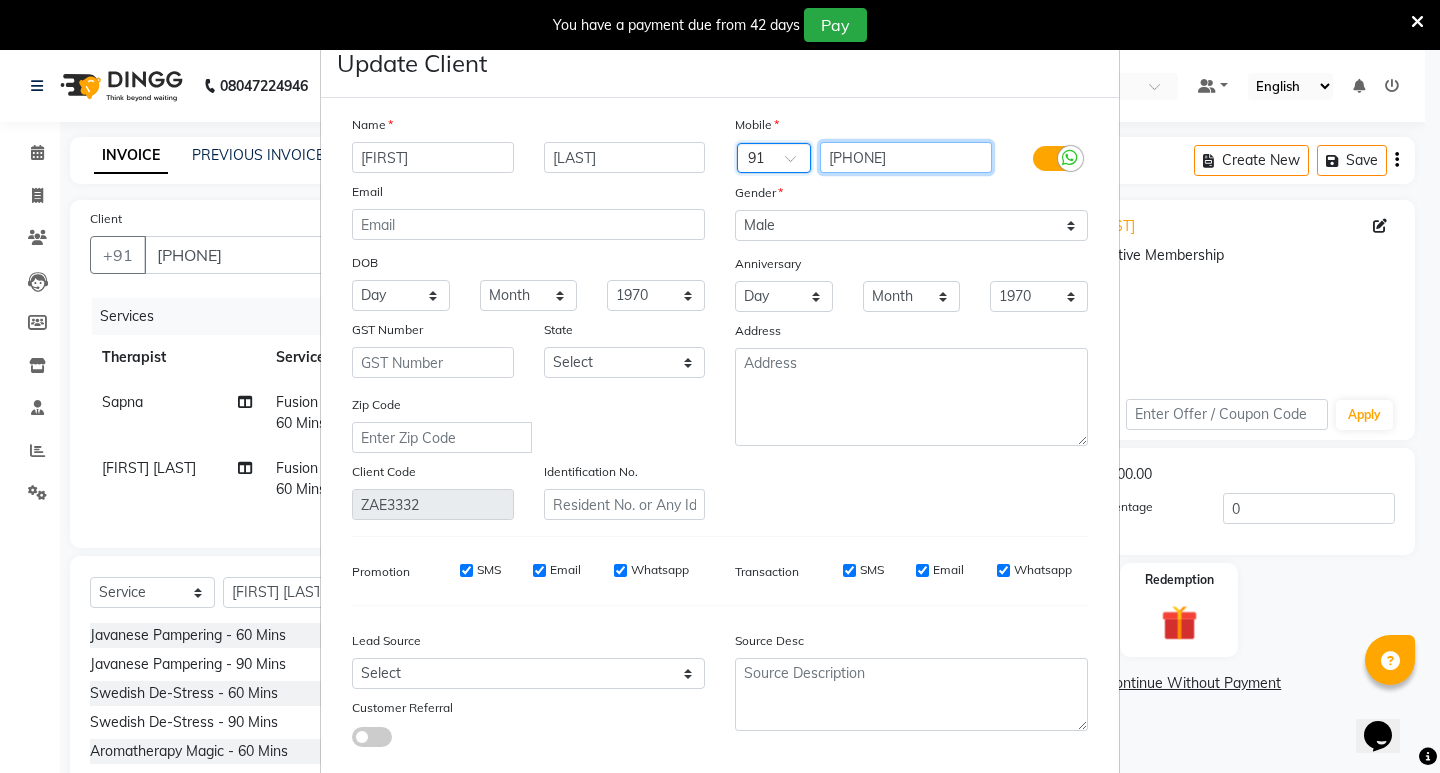 click on "[PHONE]" at bounding box center (906, 157) 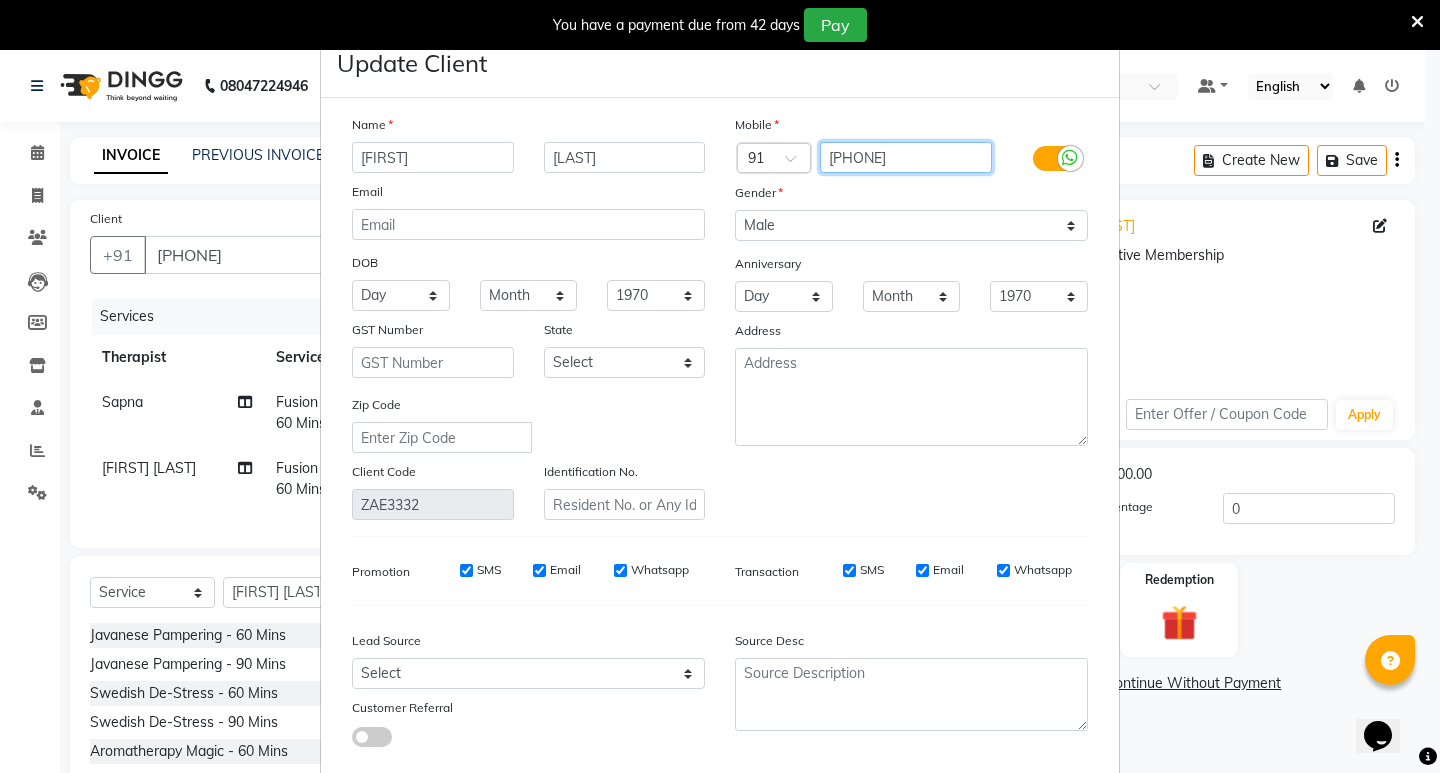click on "[PHONE]" at bounding box center [906, 157] 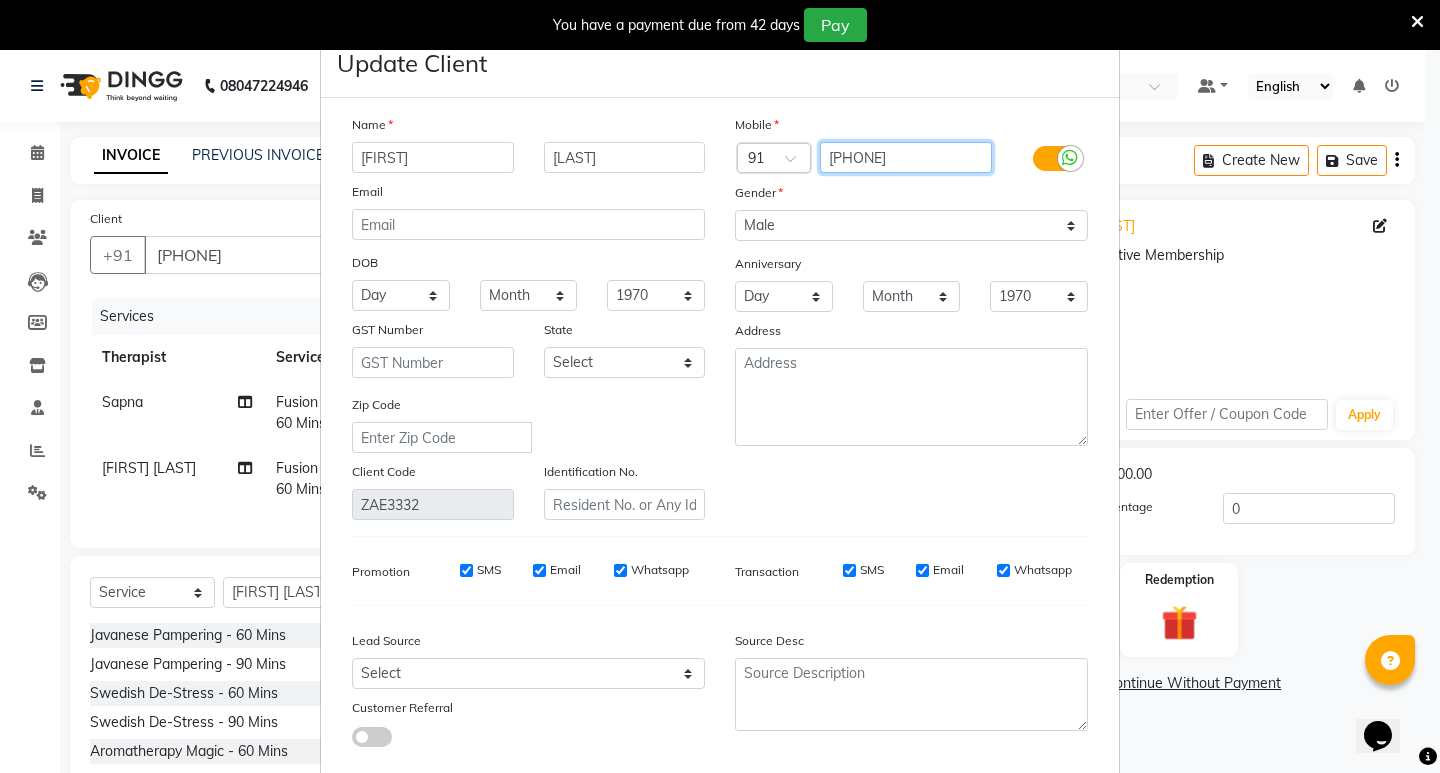 click on "[PHONE]" at bounding box center [906, 157] 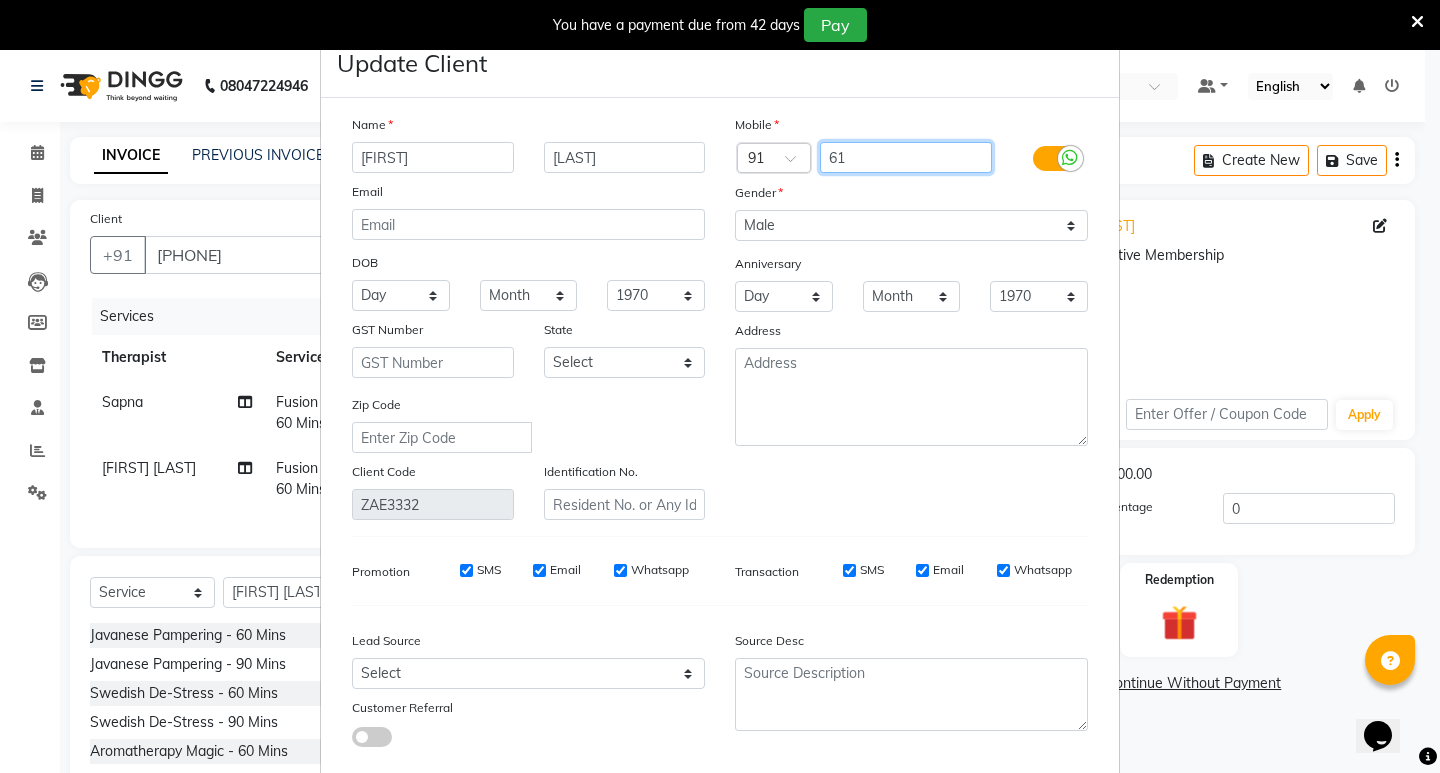 type on "6" 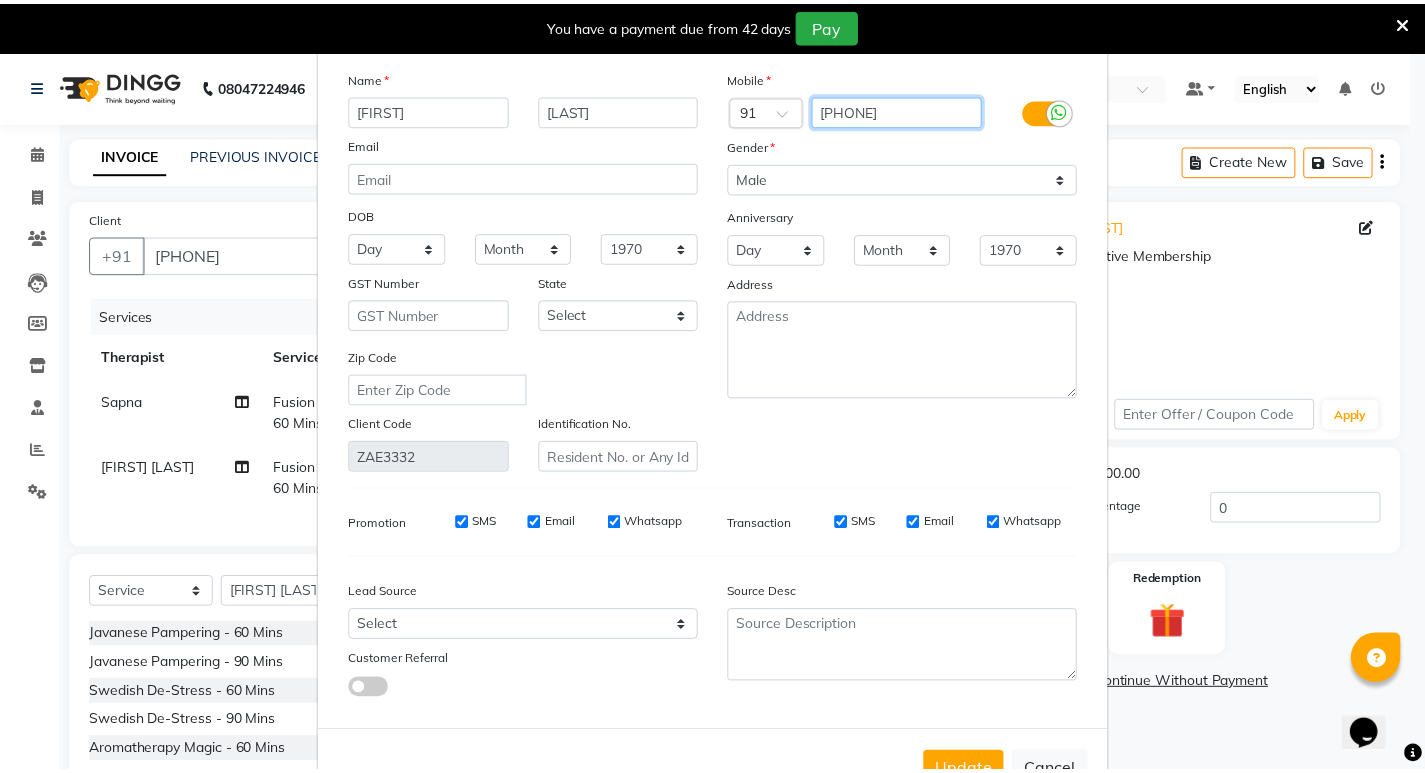 scroll, scrollTop: 114, scrollLeft: 0, axis: vertical 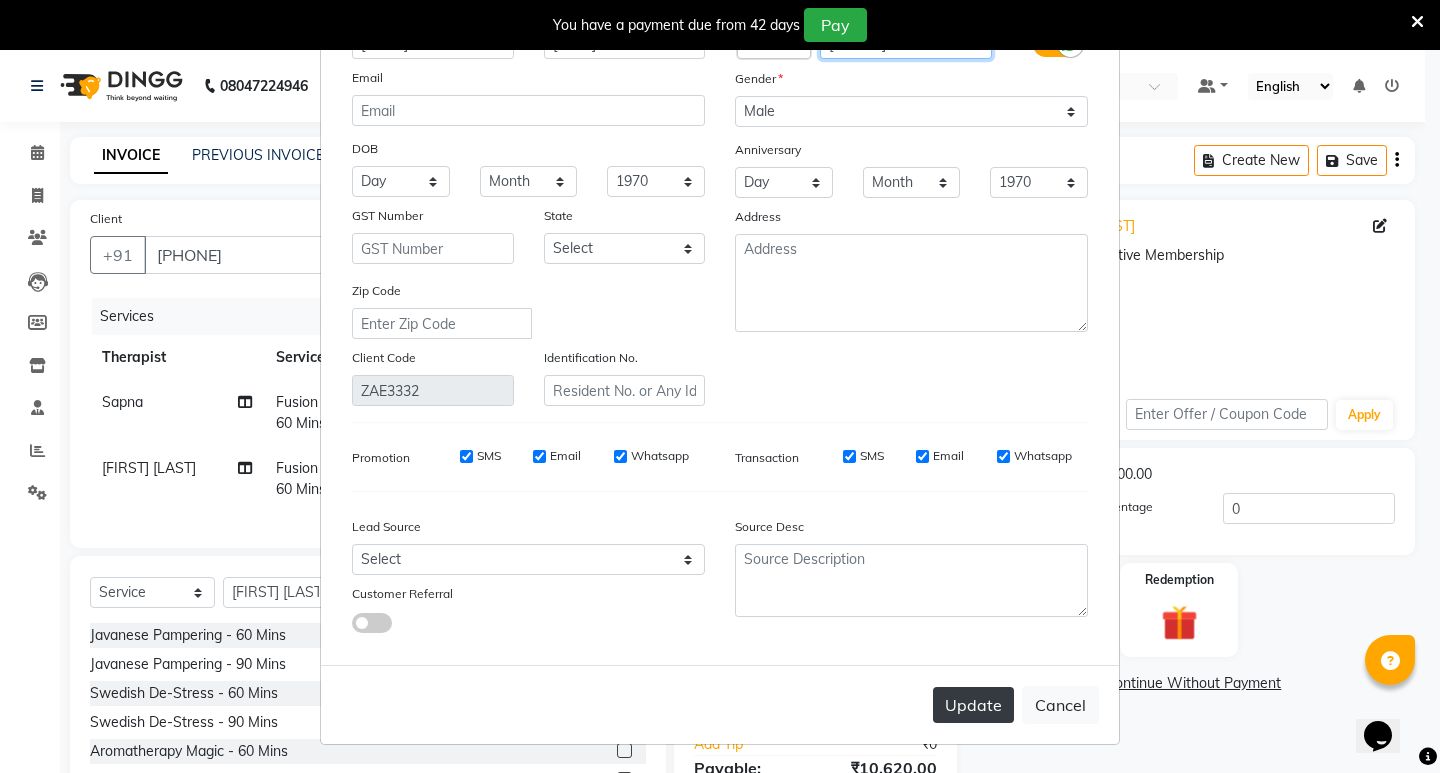 type on "[PHONE]" 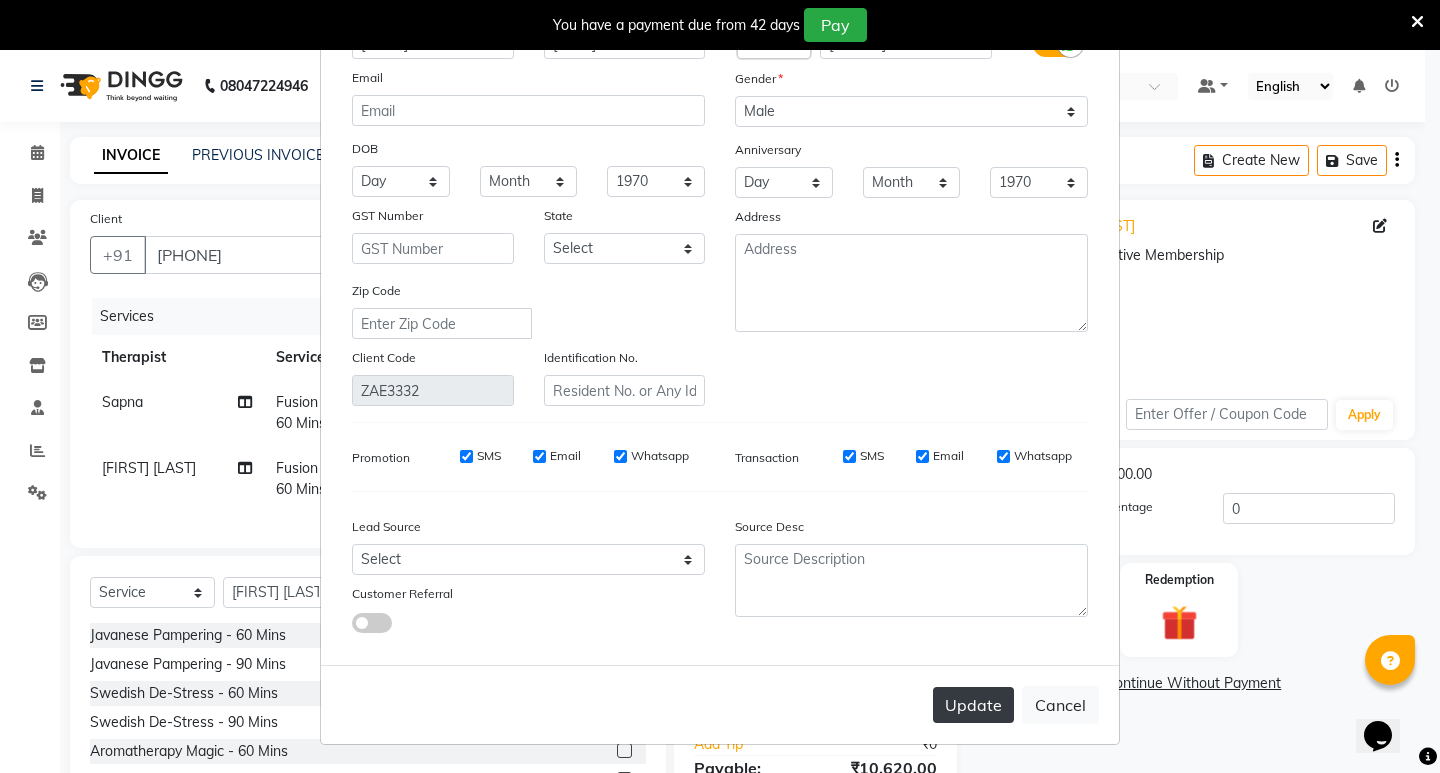 click on "Update" at bounding box center (973, 705) 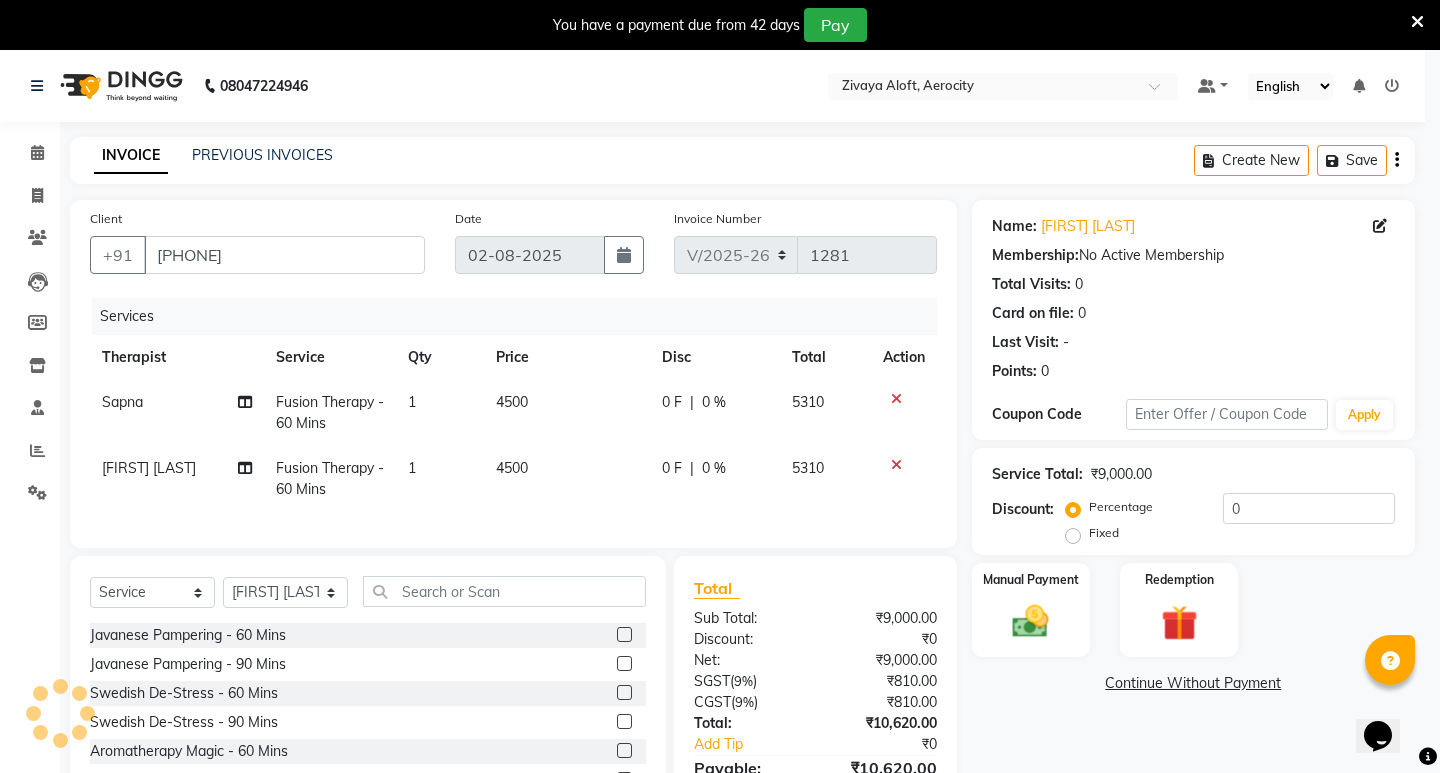 type on "[PHONE]" 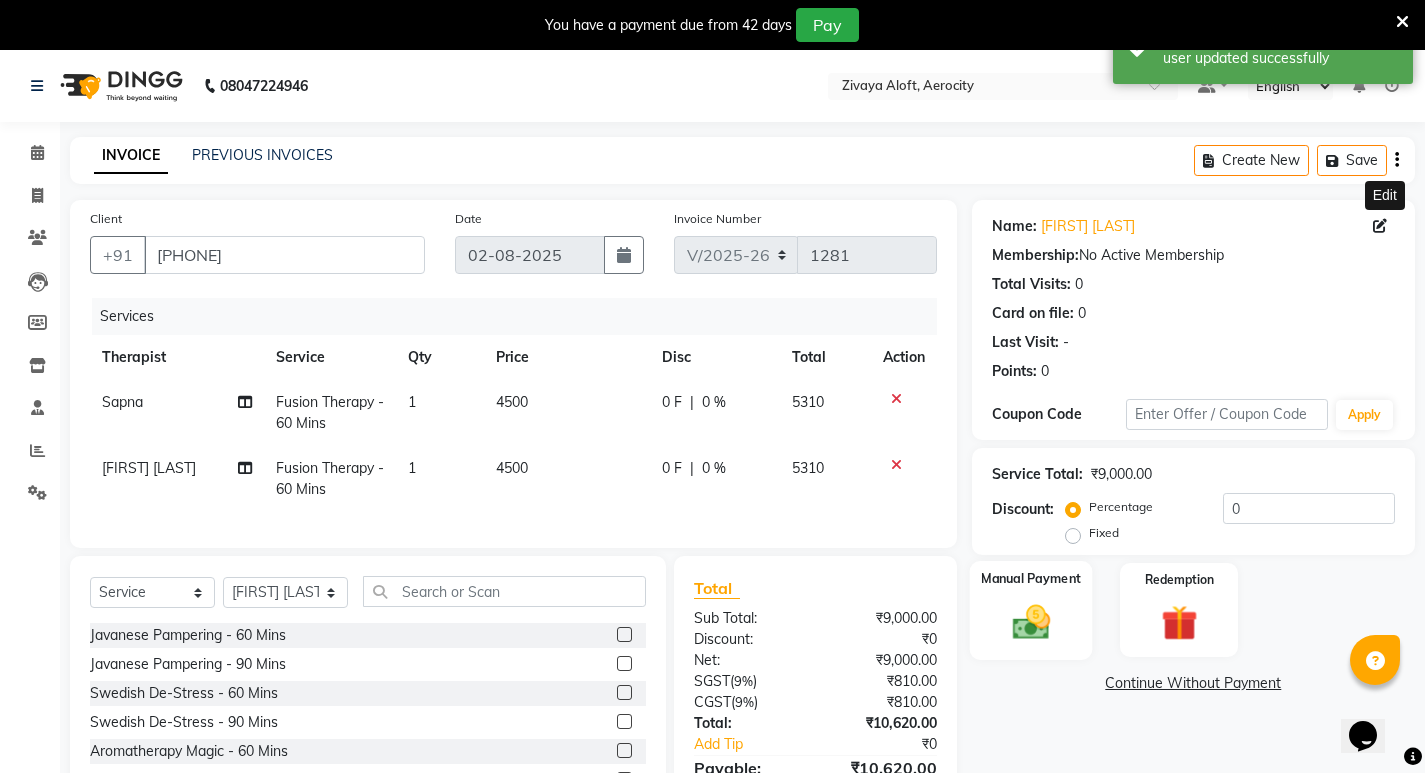 scroll, scrollTop: 123, scrollLeft: 0, axis: vertical 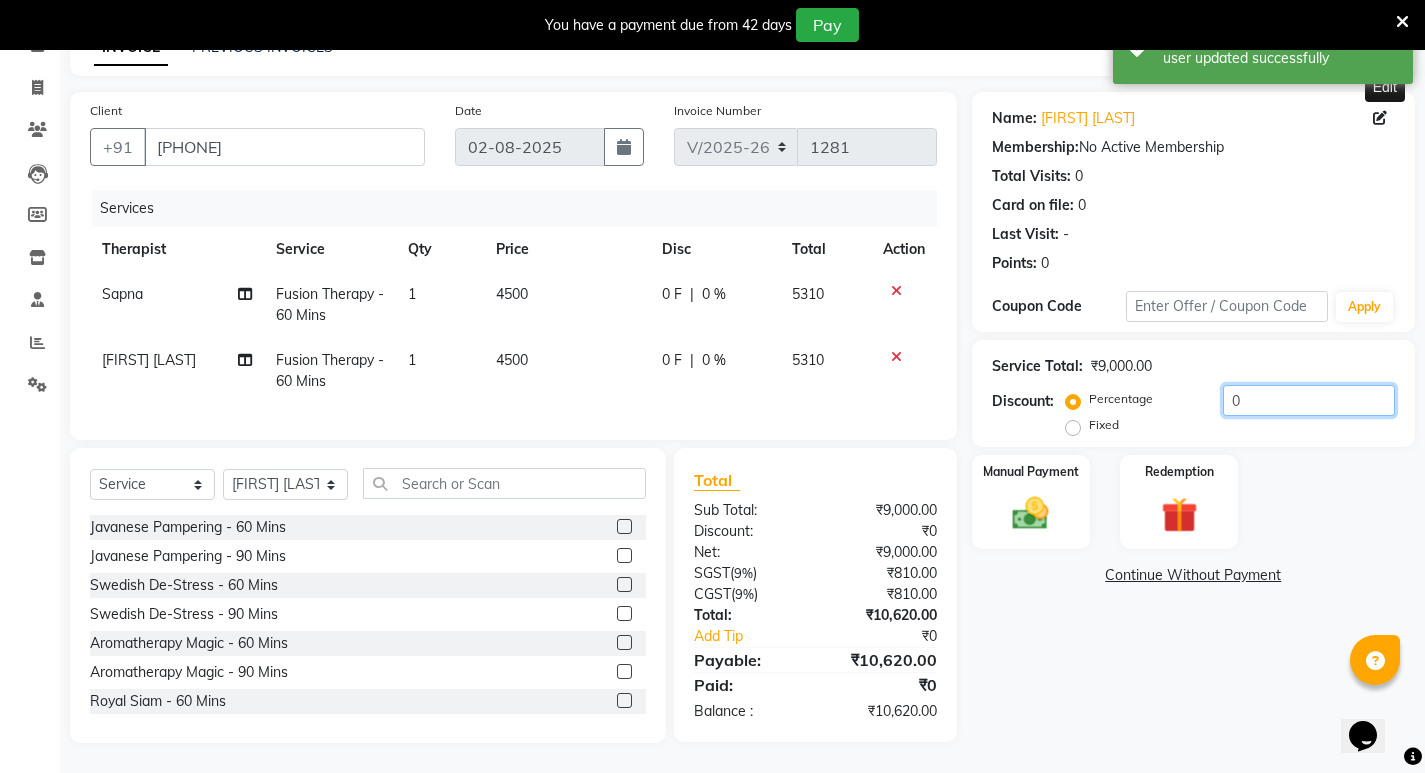 click on "0" 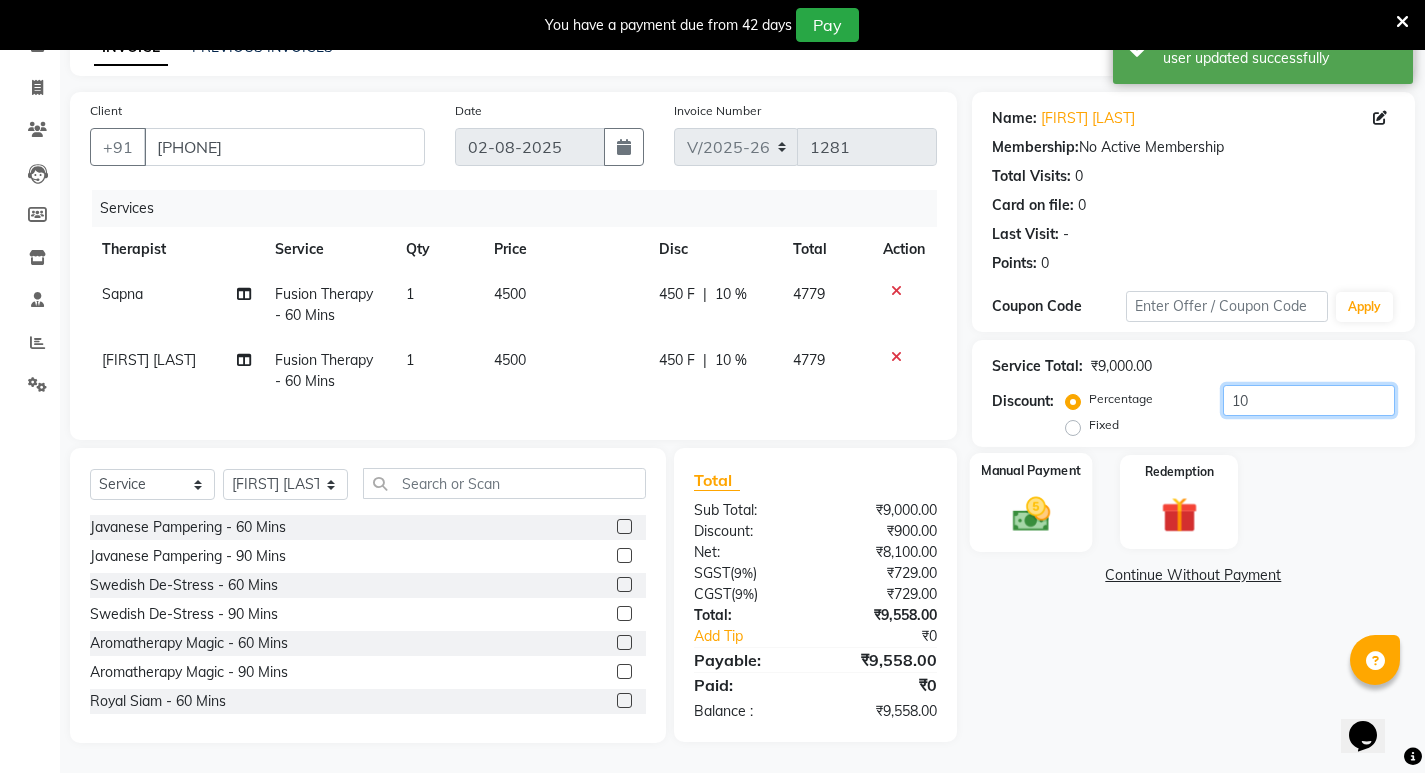 type on "10" 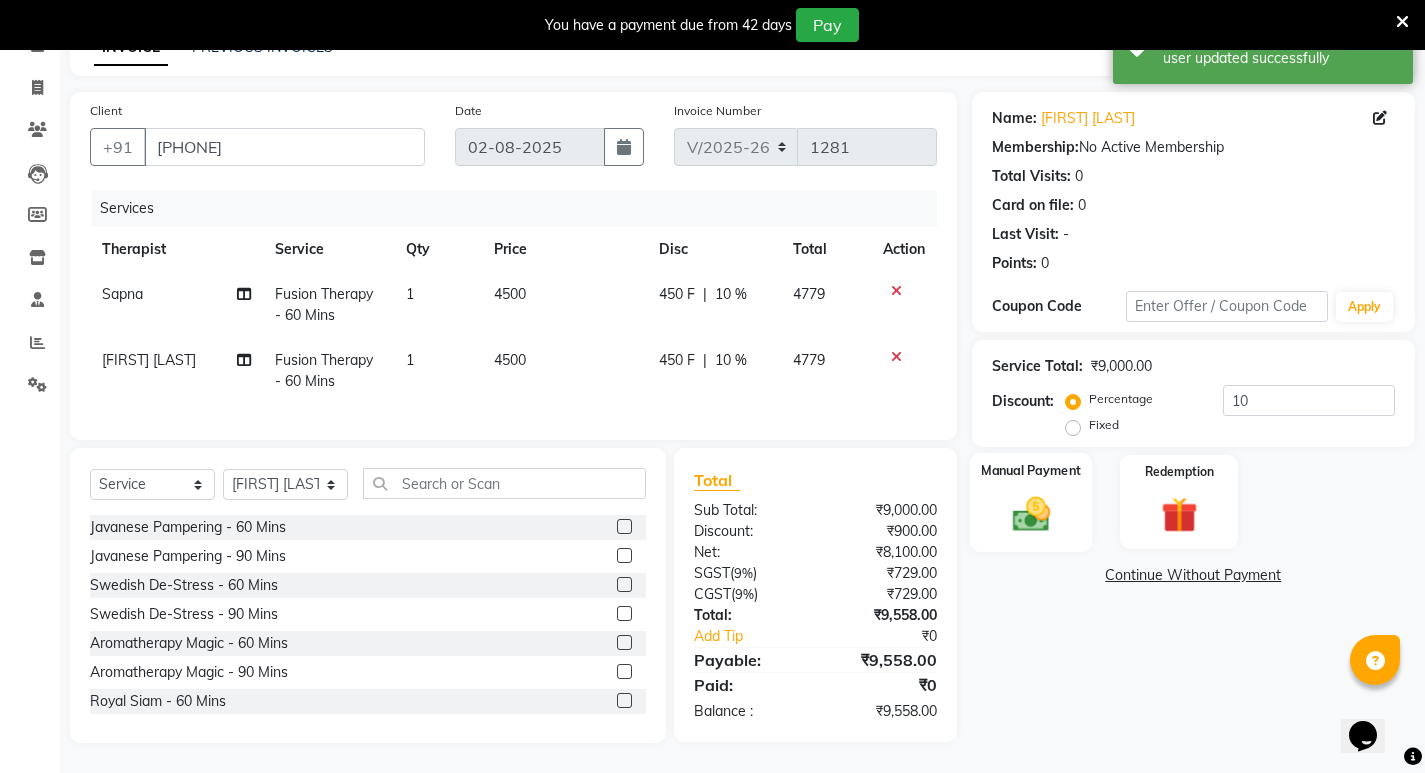 click on "Manual Payment" 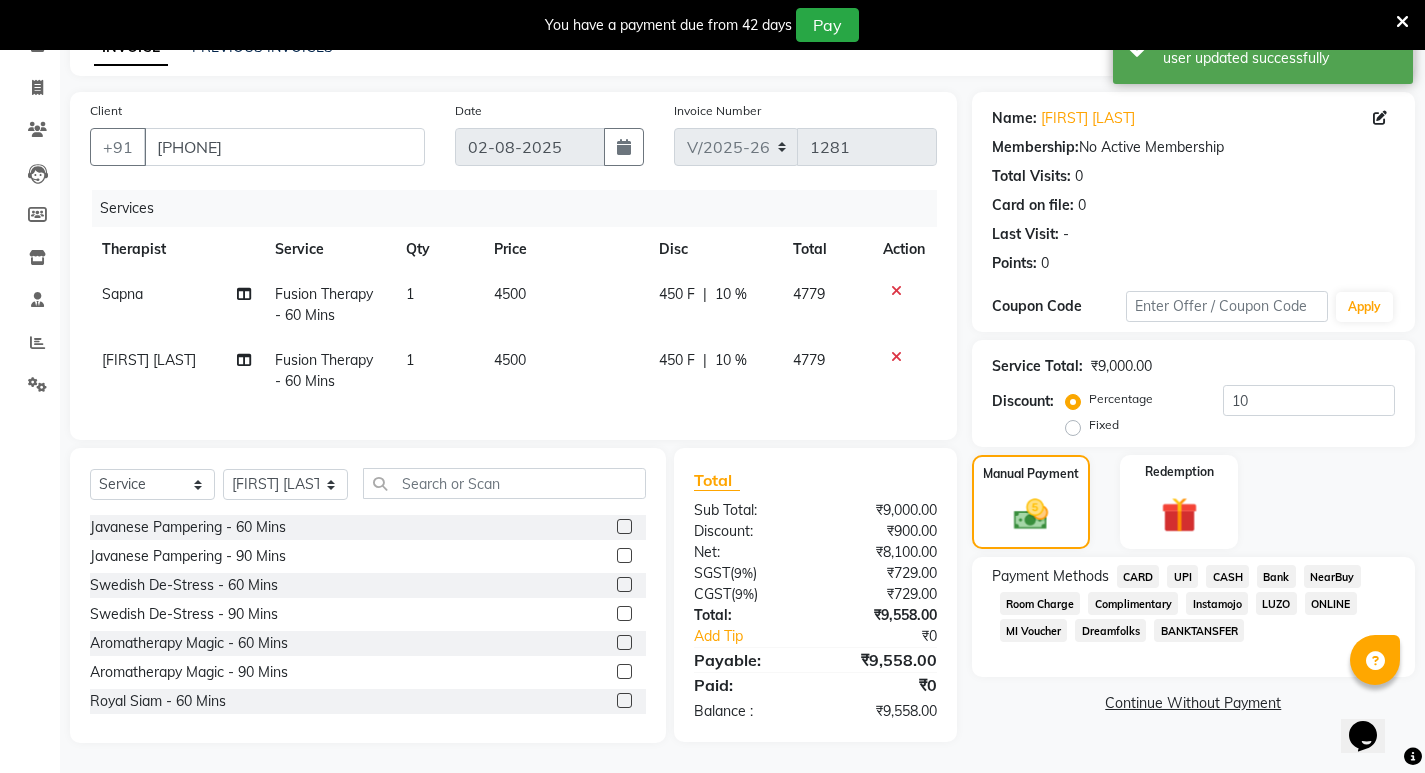 click on "CARD" 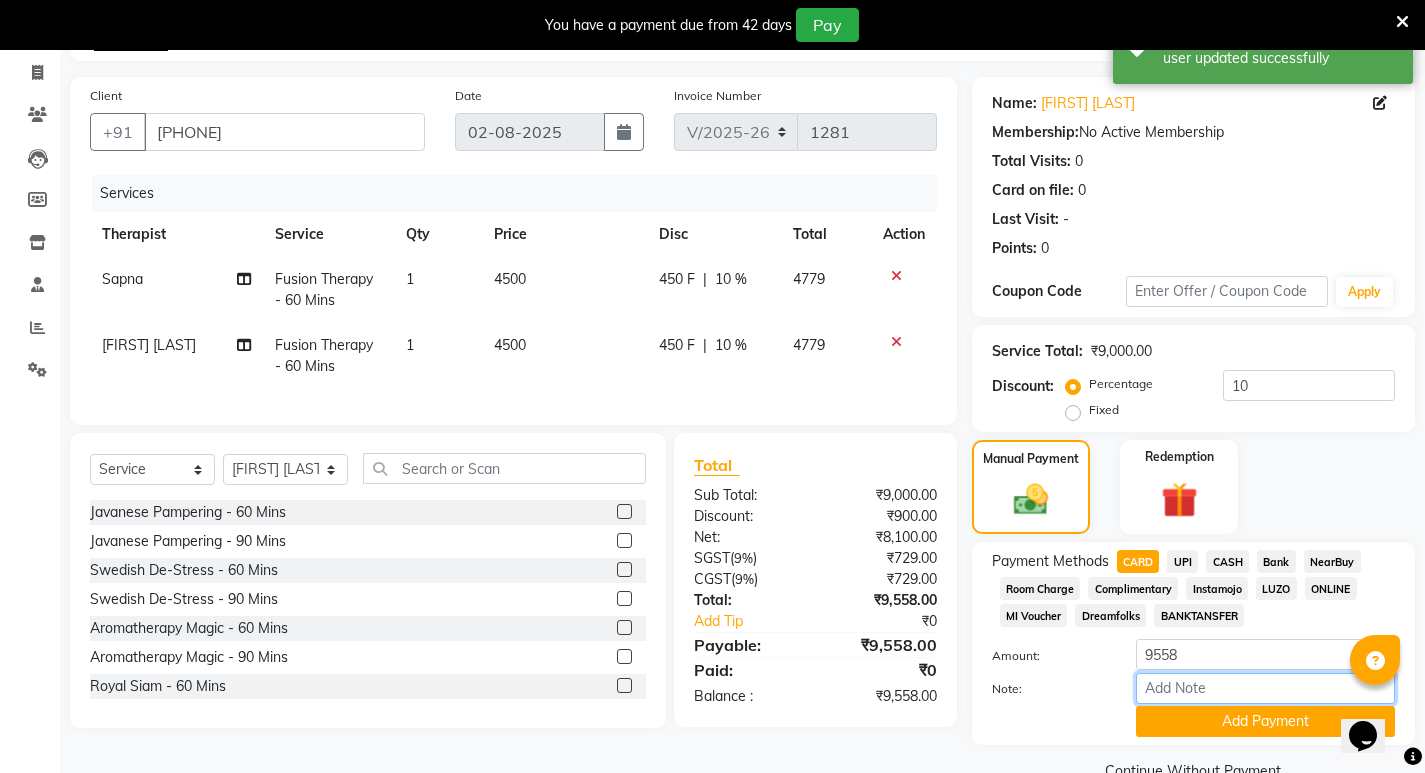 click on "Note:" at bounding box center [1265, 688] 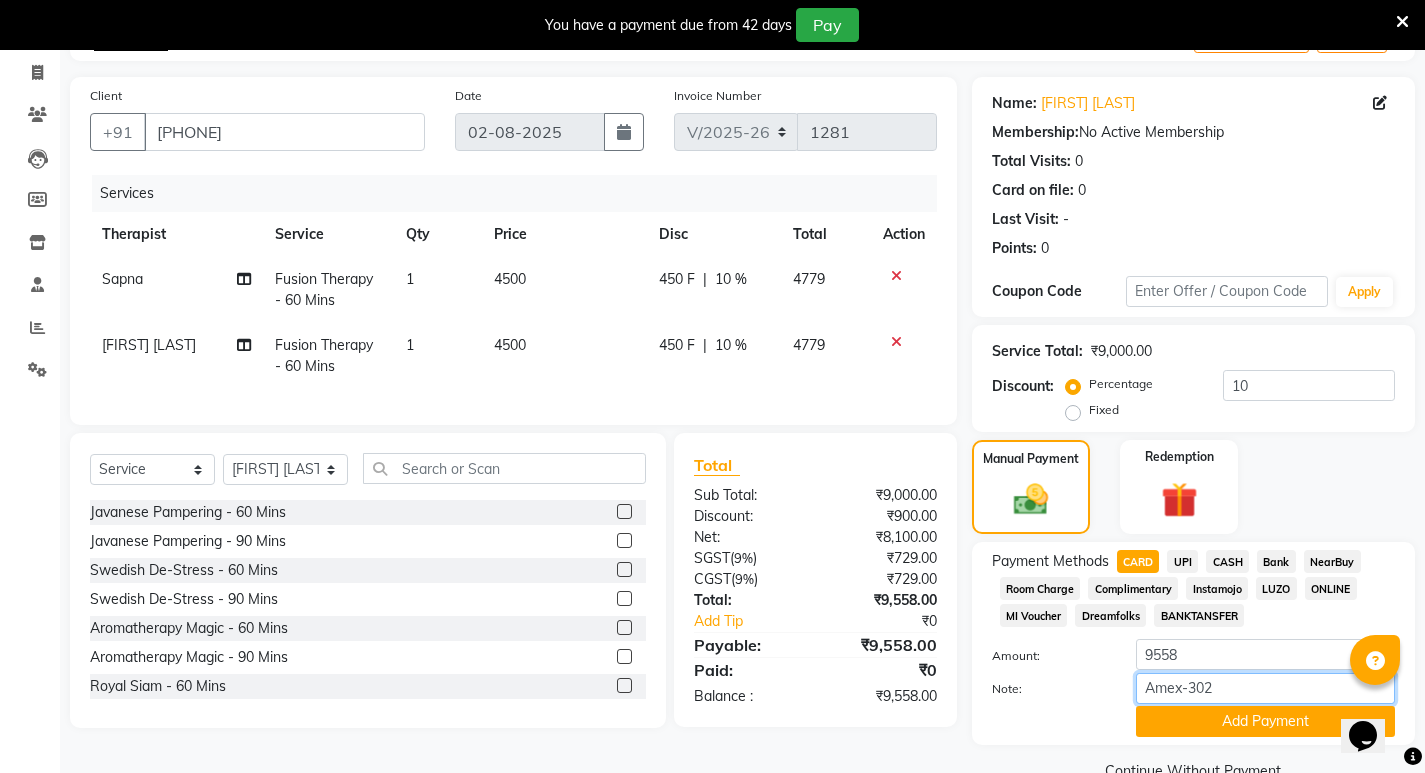 type on "Amex-3027" 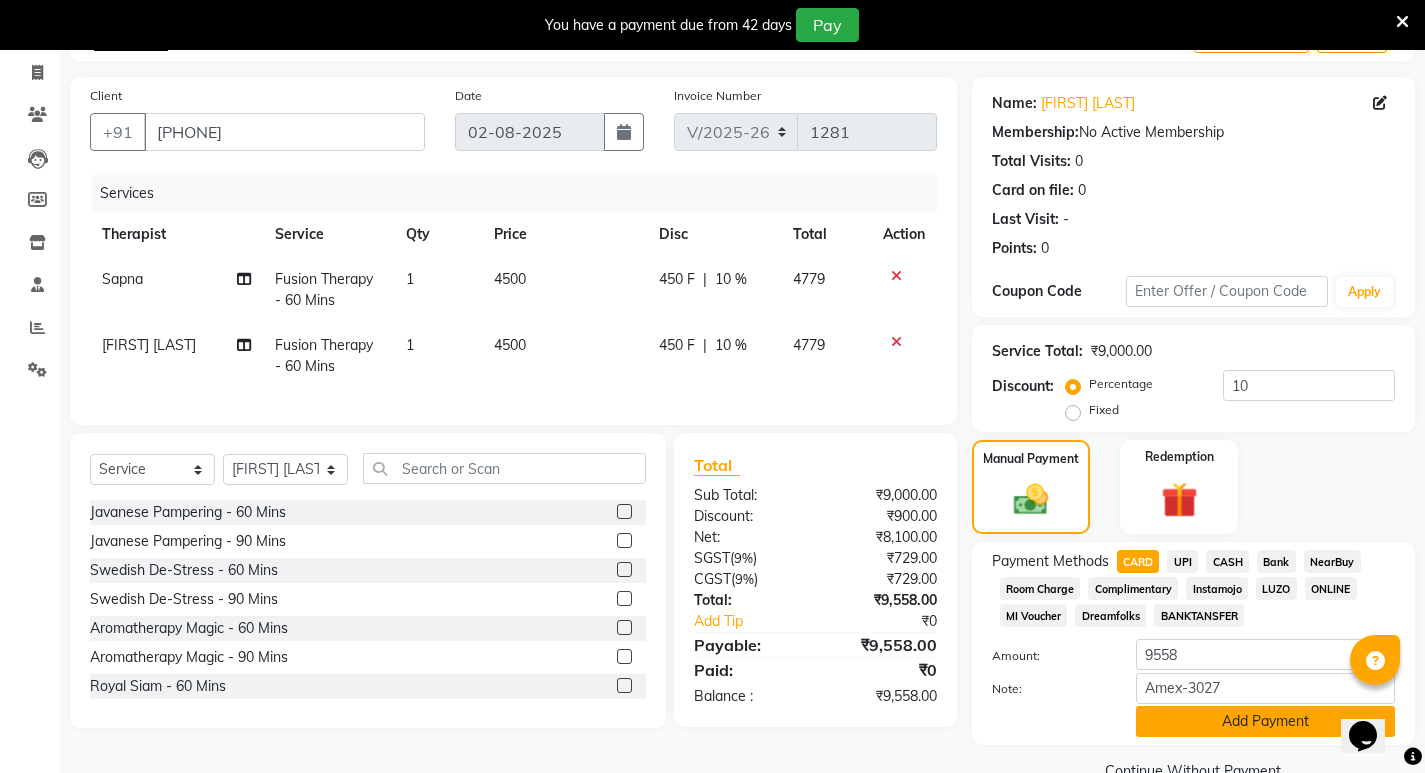 click on "Add Payment" 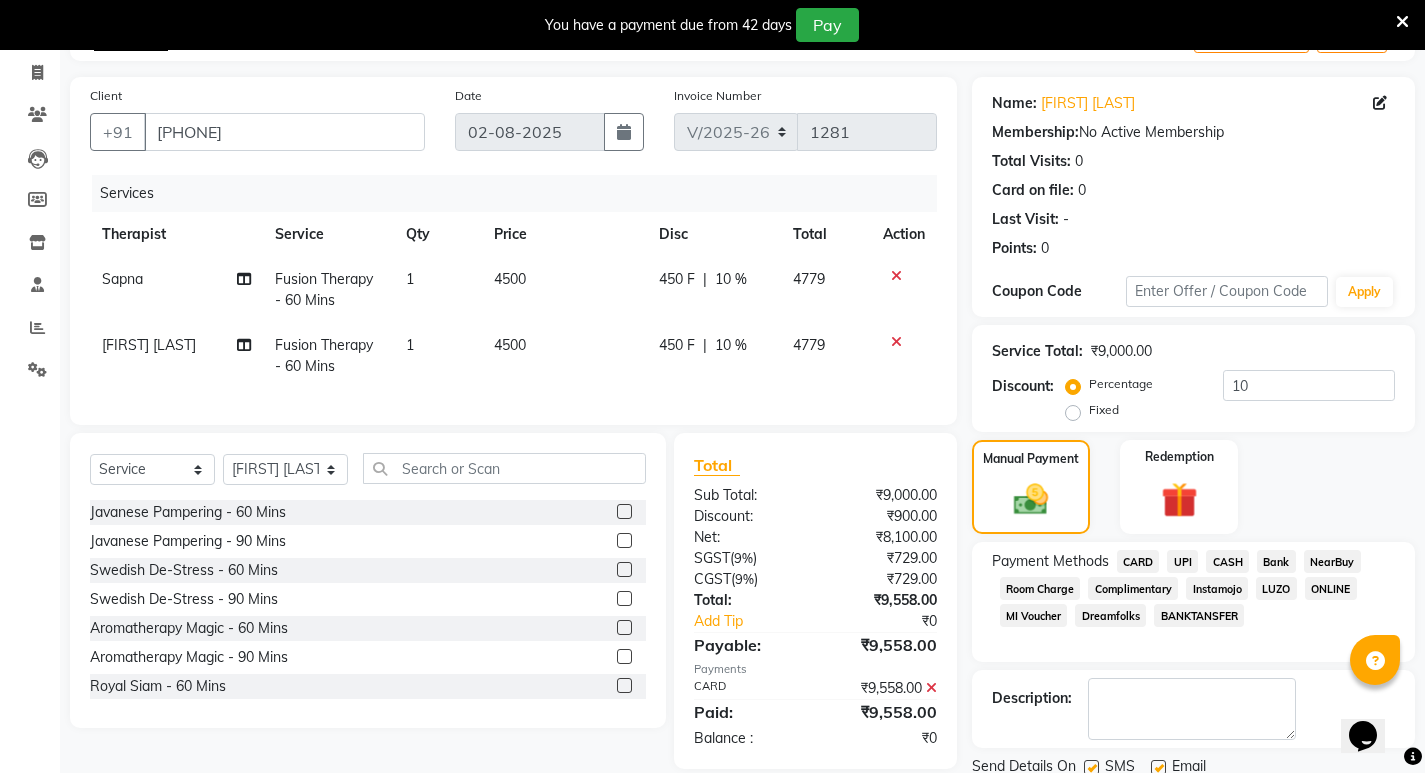scroll, scrollTop: 235, scrollLeft: 0, axis: vertical 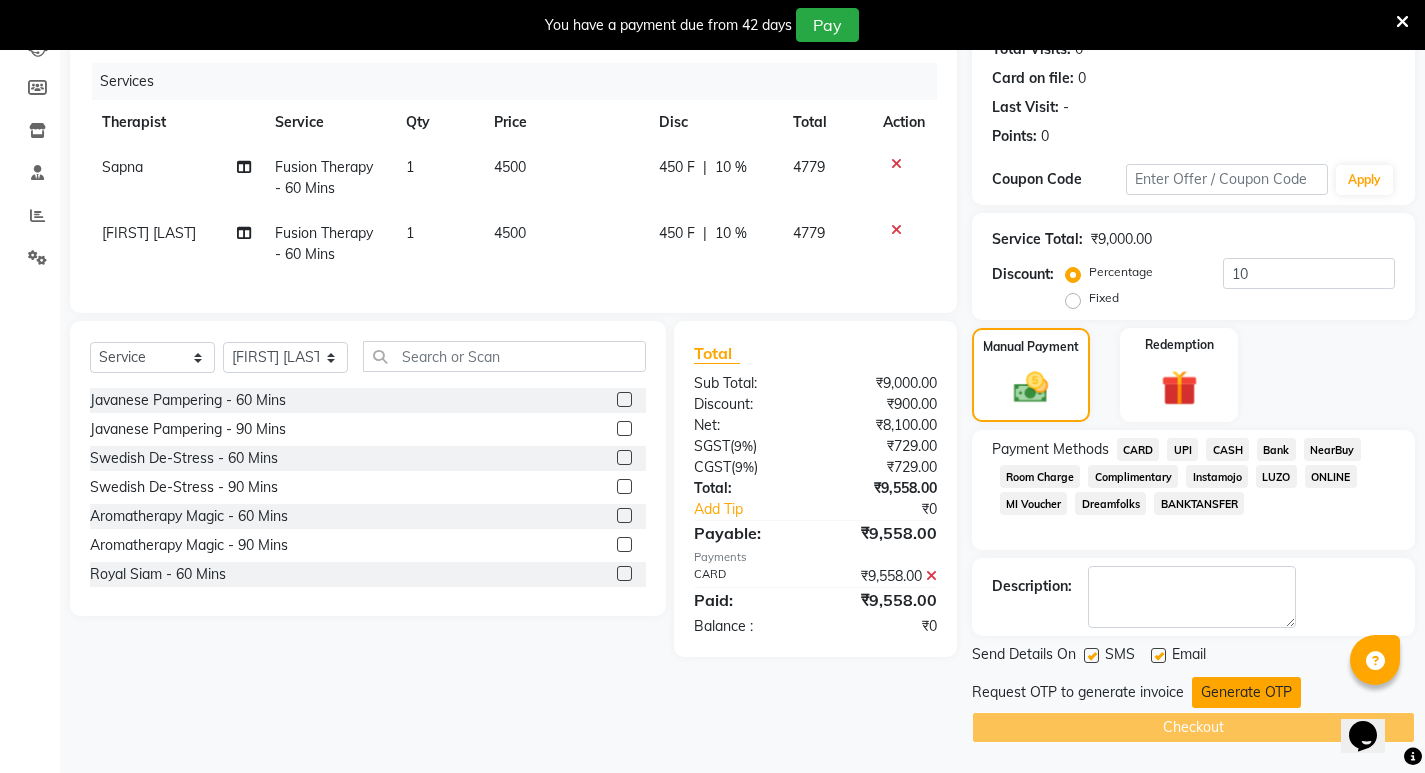 click on "Generate OTP" 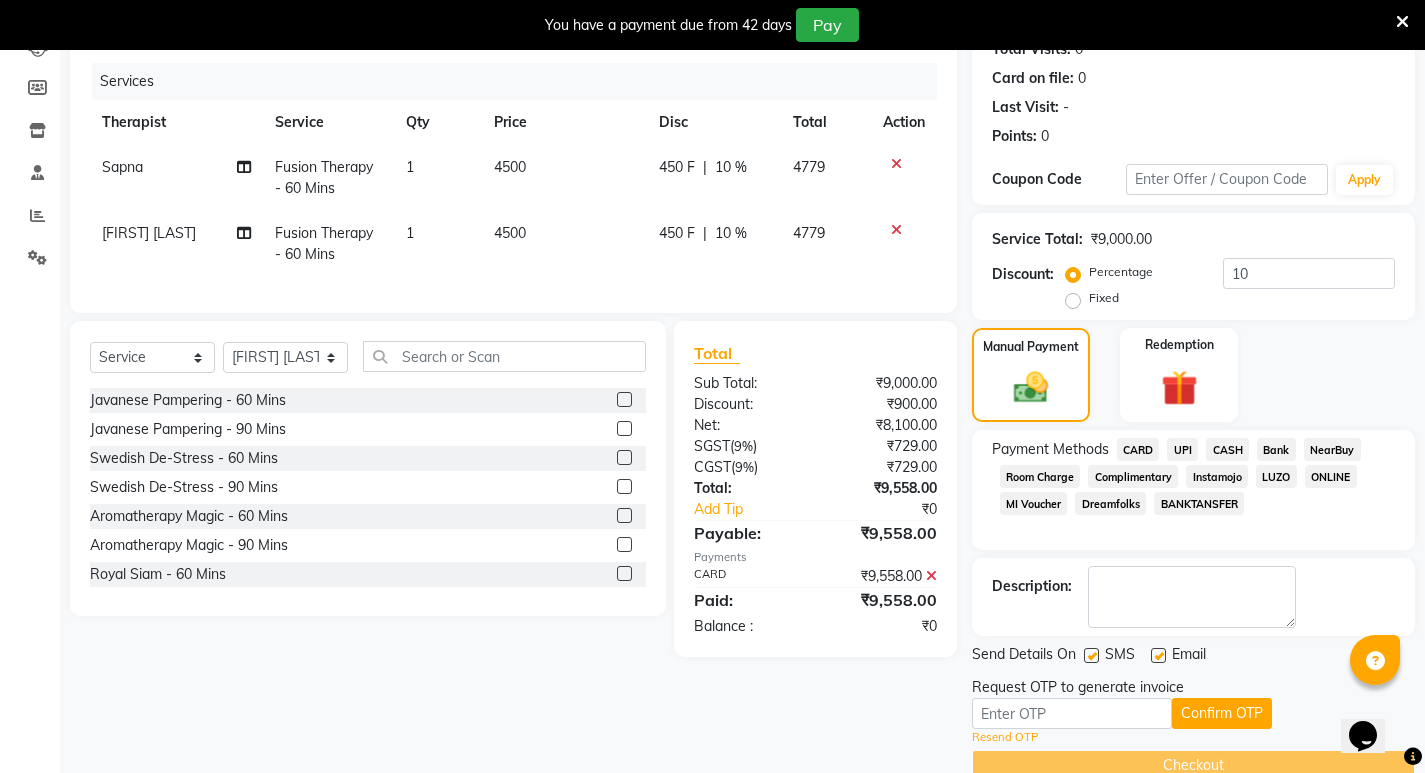 click on "Request OTP to generate invoice" 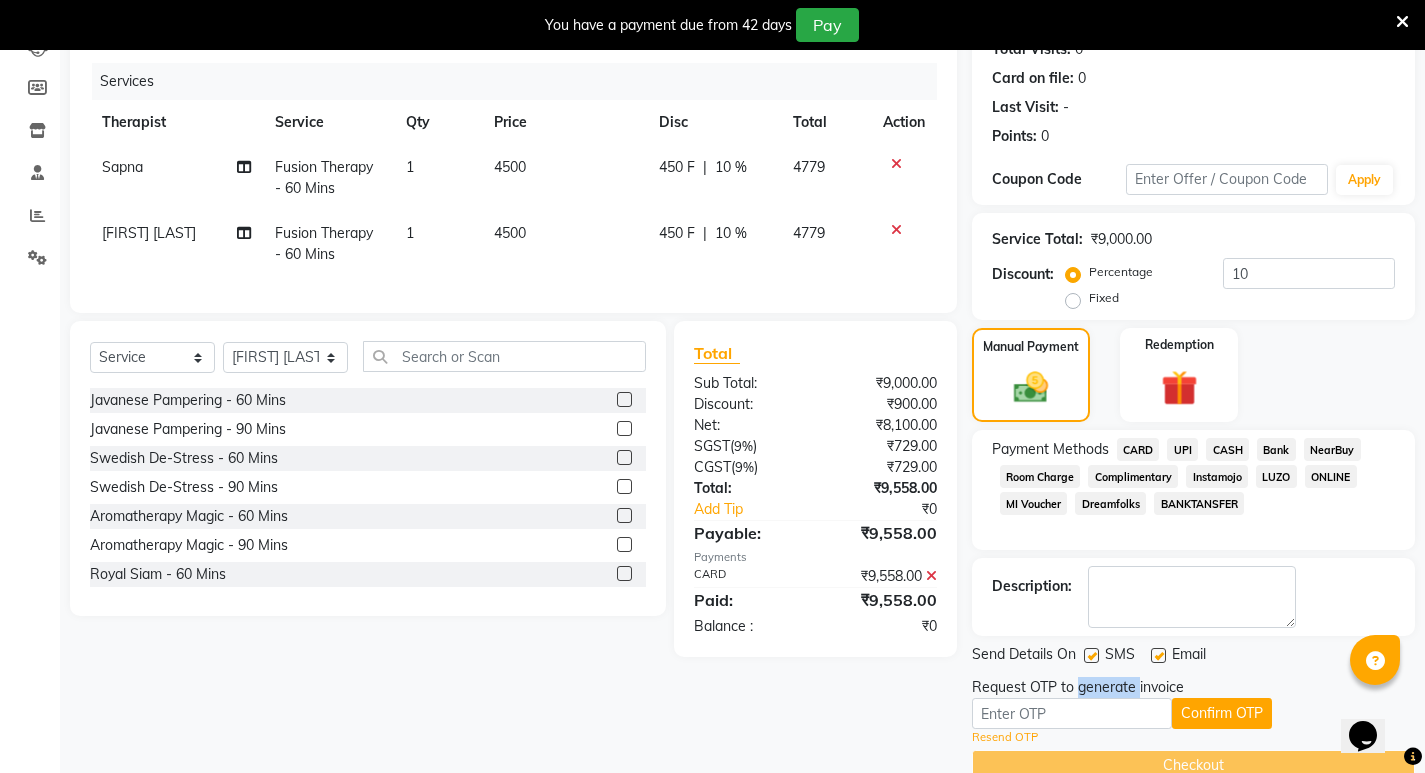 click on "Request OTP to generate invoice" 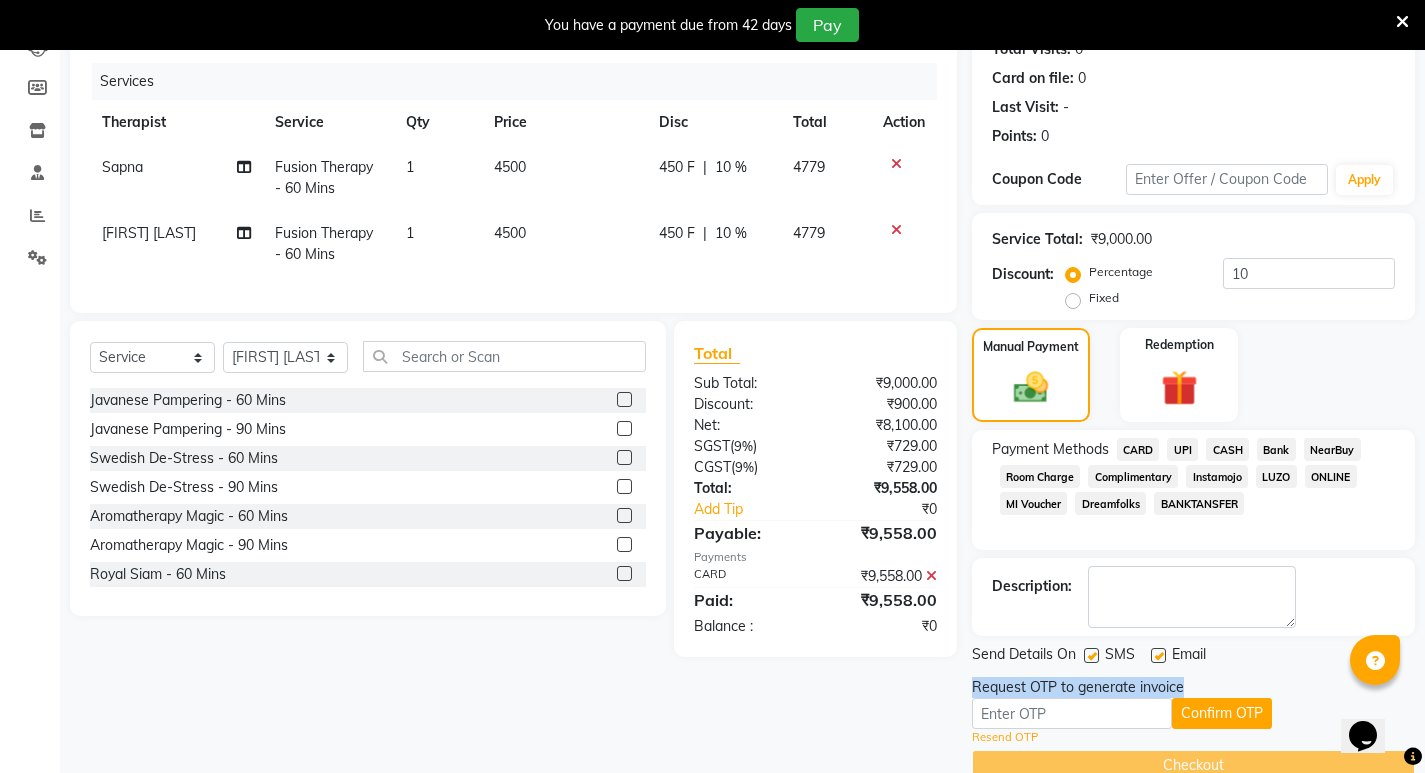click on "Request OTP to generate invoice" 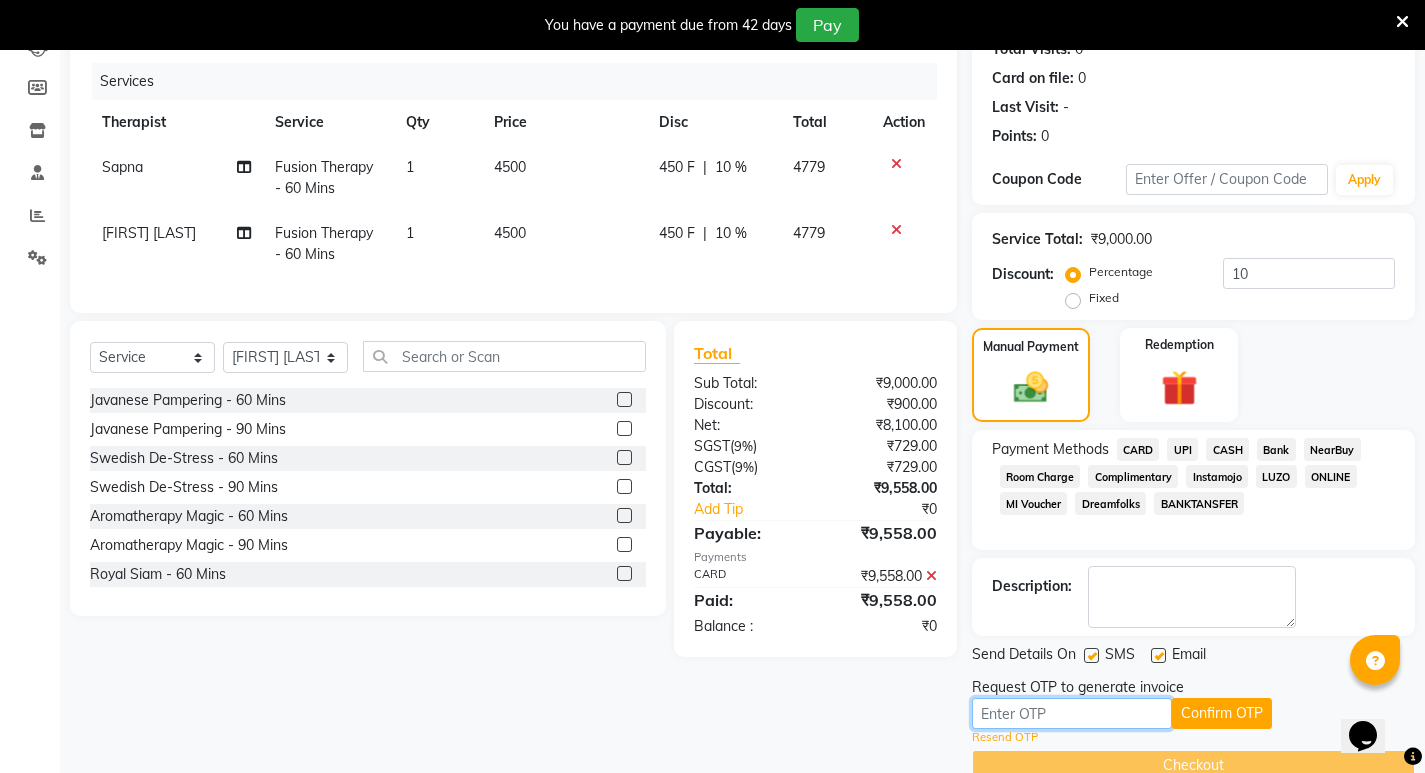 click at bounding box center (1072, 713) 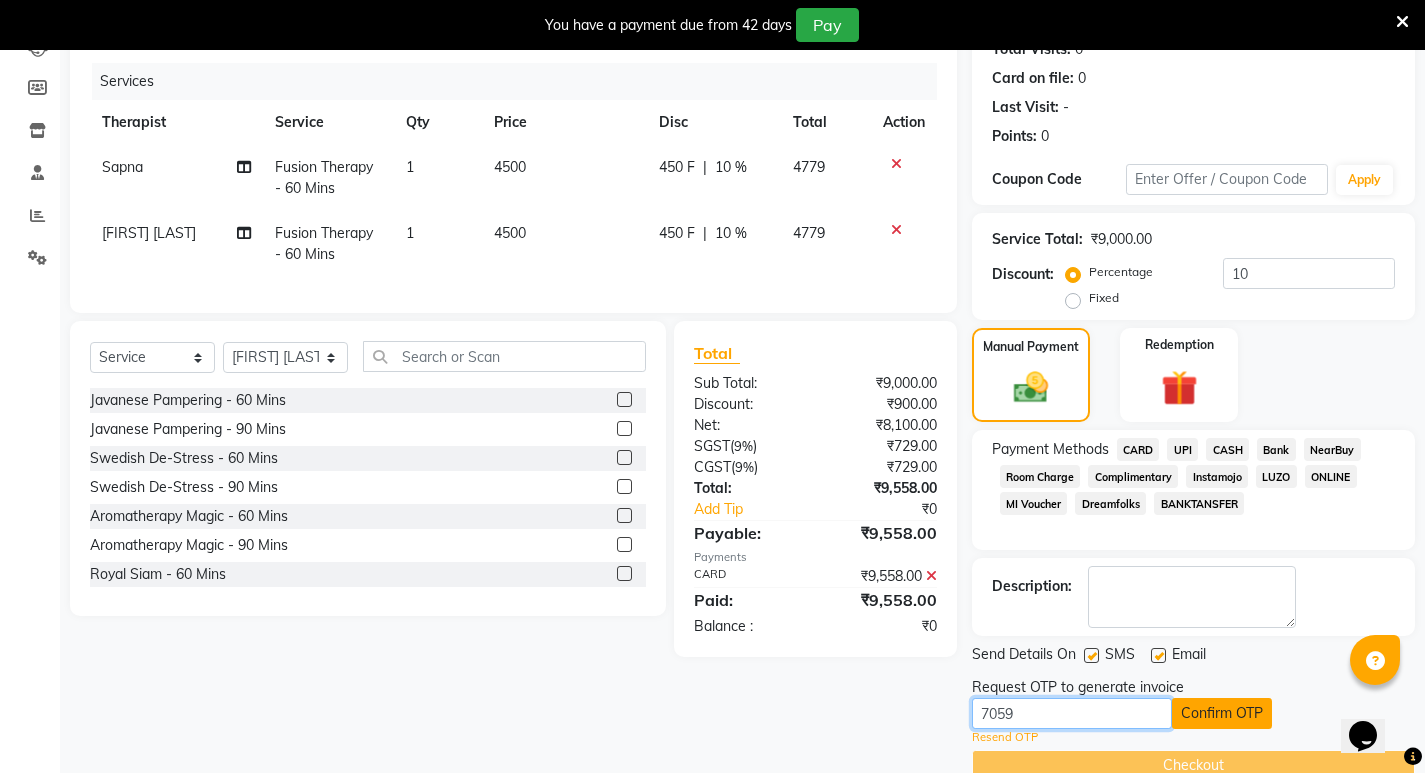 type on "7059" 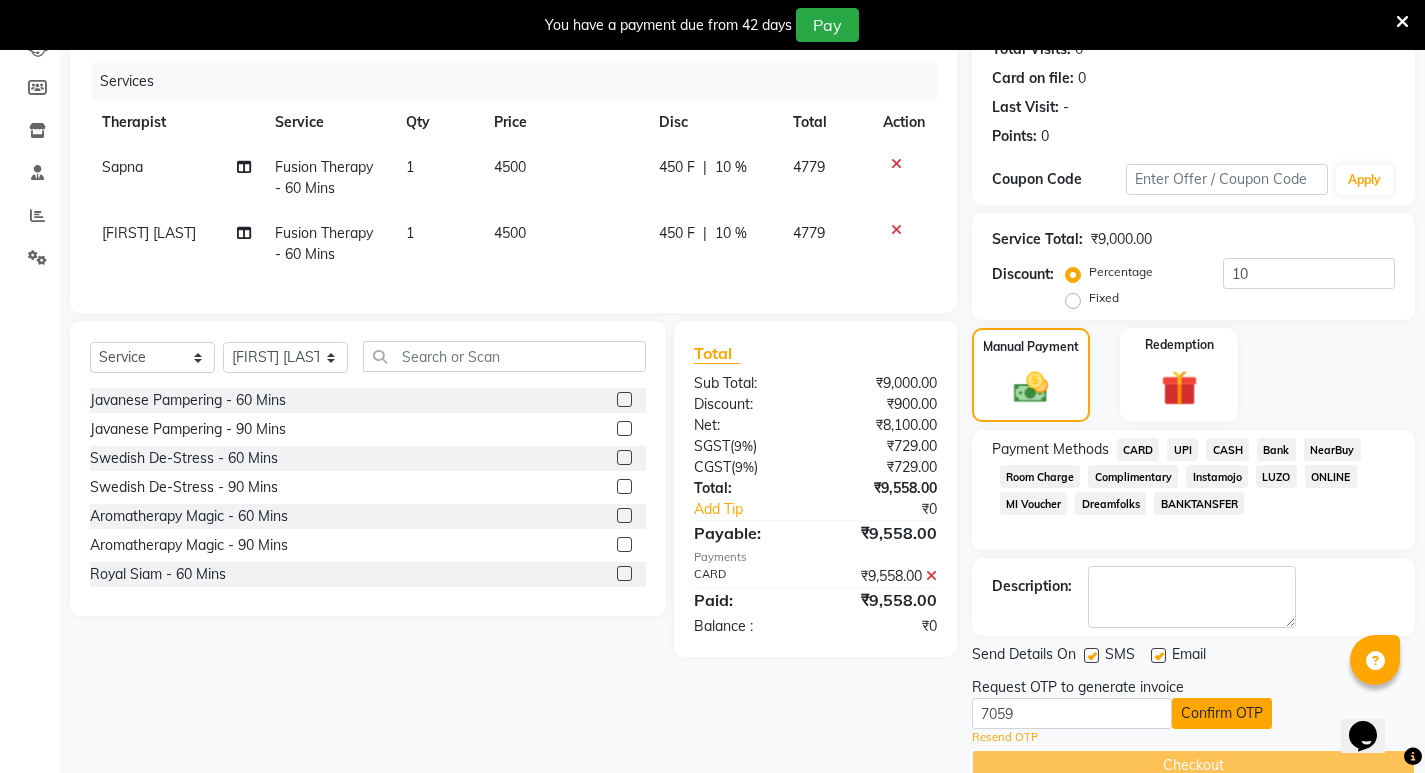 click on "Confirm OTP" 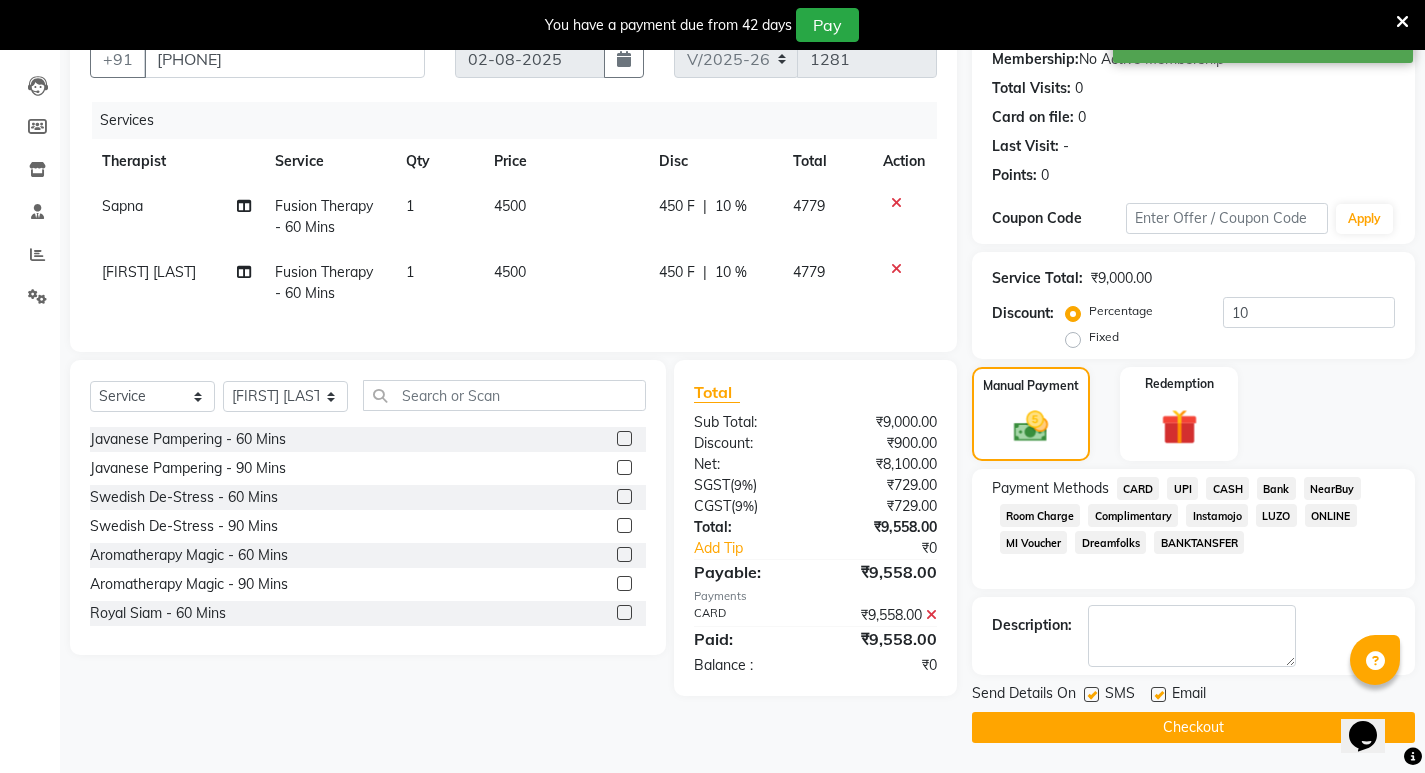 scroll, scrollTop: 196, scrollLeft: 0, axis: vertical 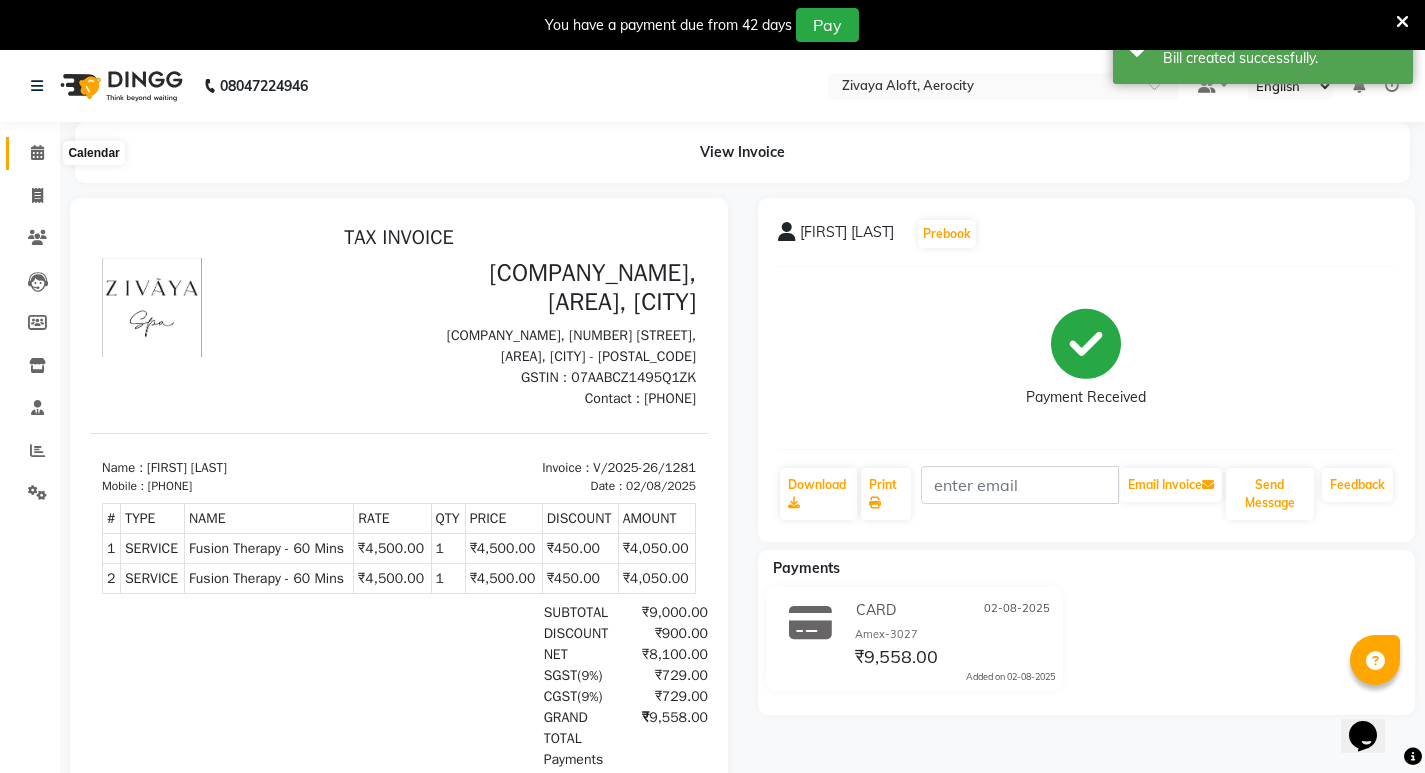 click 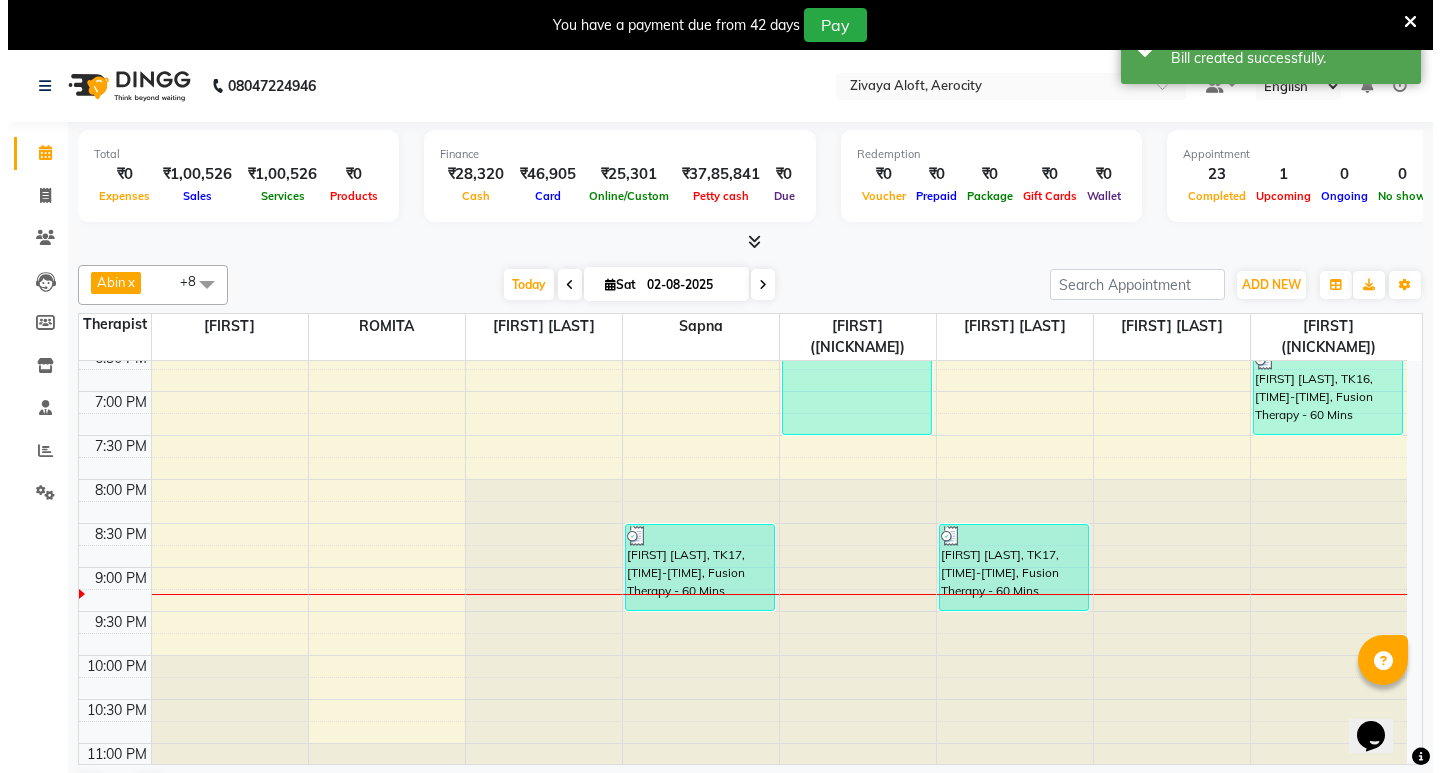 scroll, scrollTop: 1092, scrollLeft: 0, axis: vertical 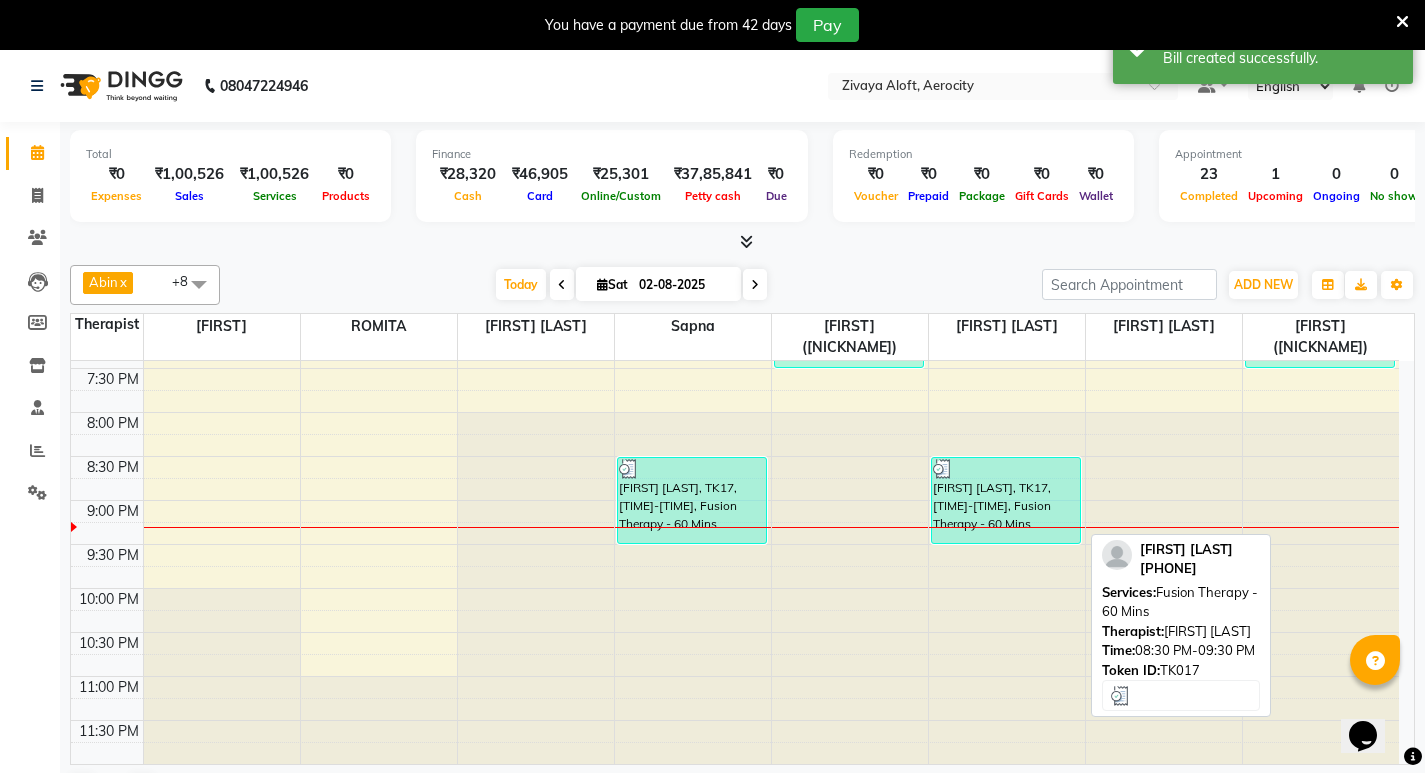 click on "[FIRST] [LAST], TK17, [TIME]-[TIME], Fusion Therapy - 60 Mins" at bounding box center [1006, 500] 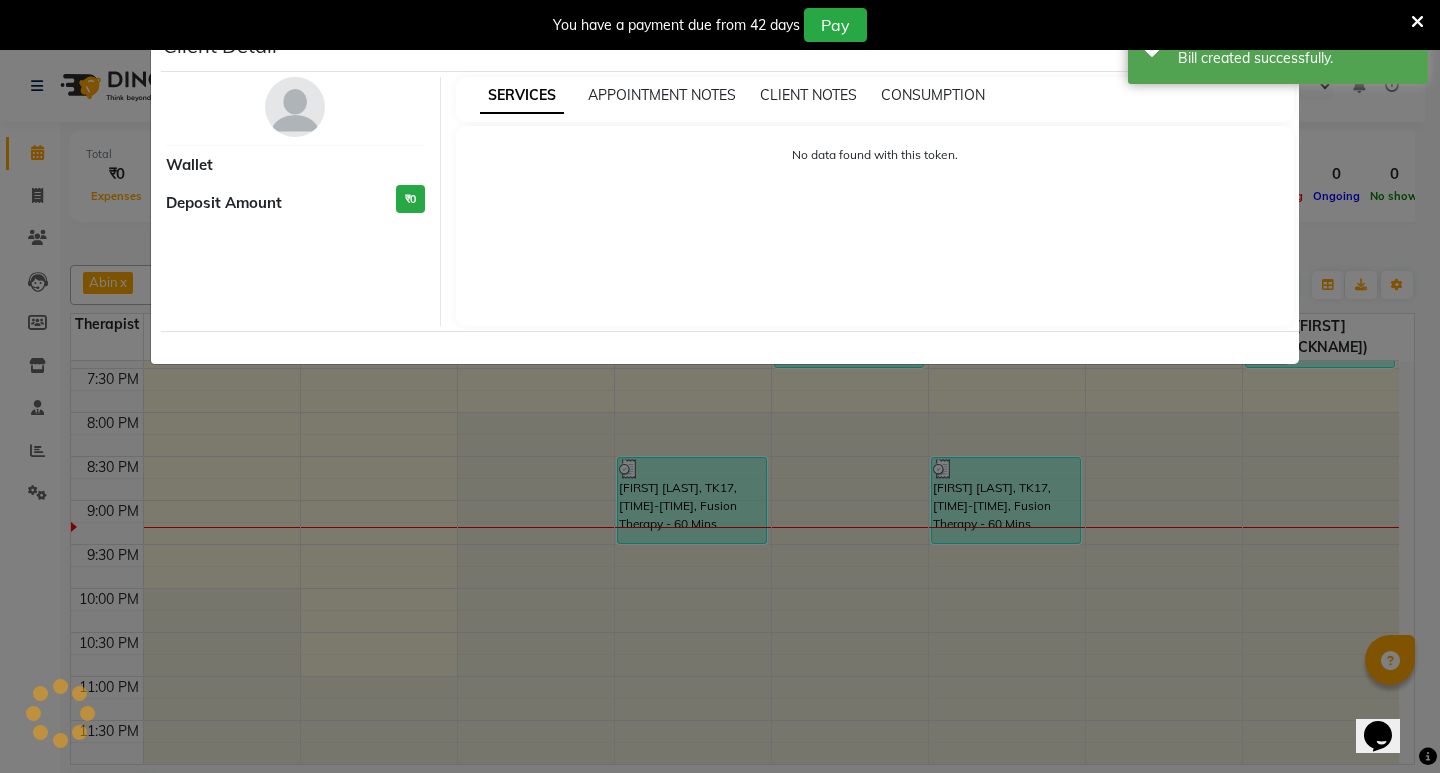 click on "Client Detail     Wallet Deposit Amount  ₹0  SERVICES APPOINTMENT NOTES CLIENT NOTES CONSUMPTION No data found with this token." 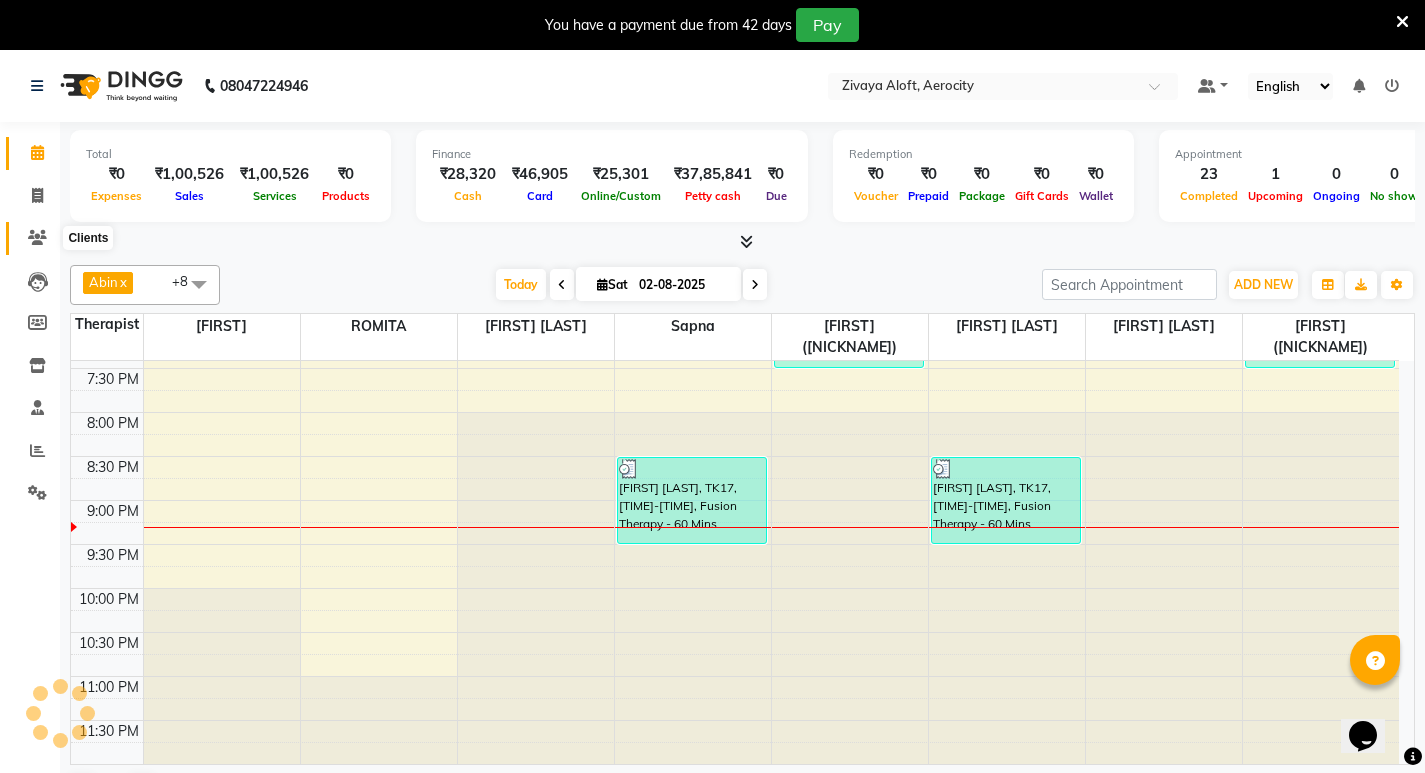 click 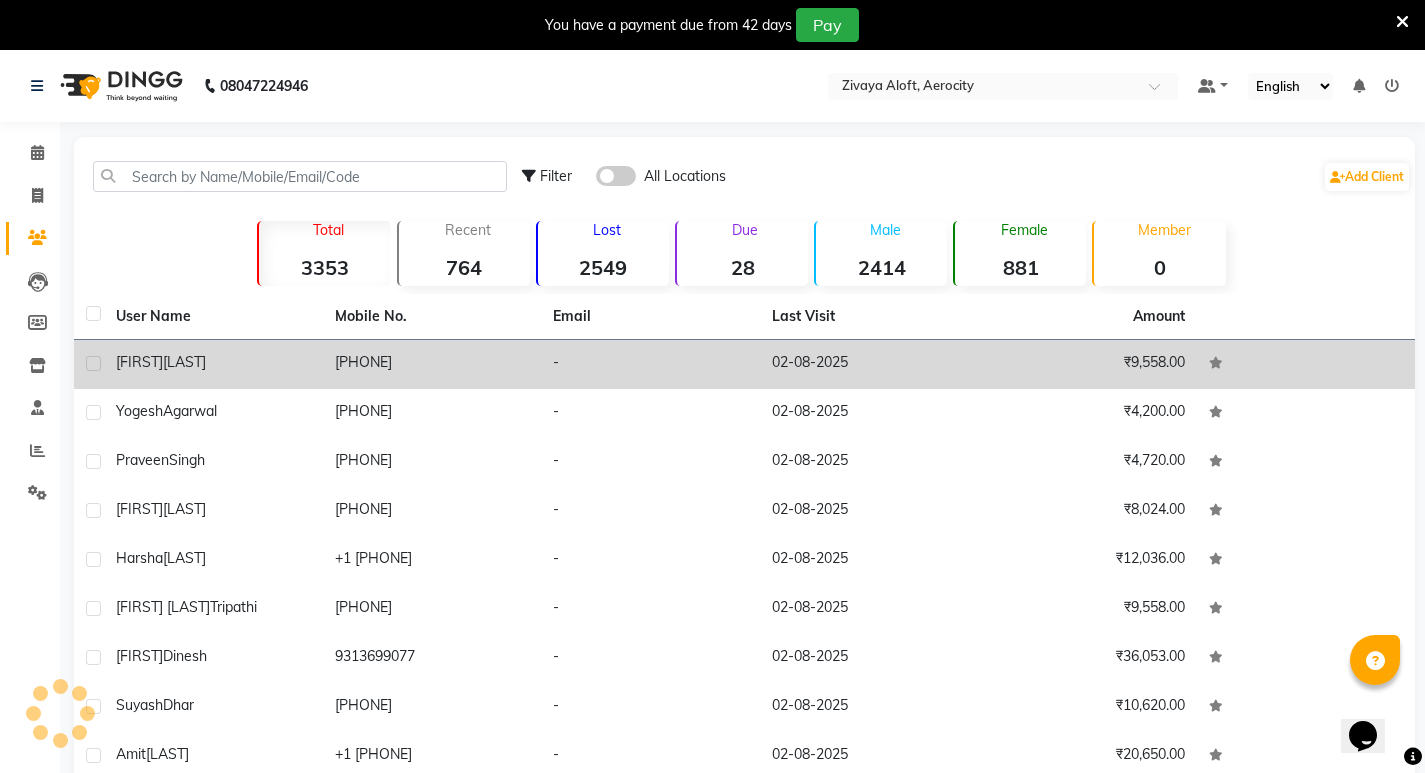 click on "[LAST]" 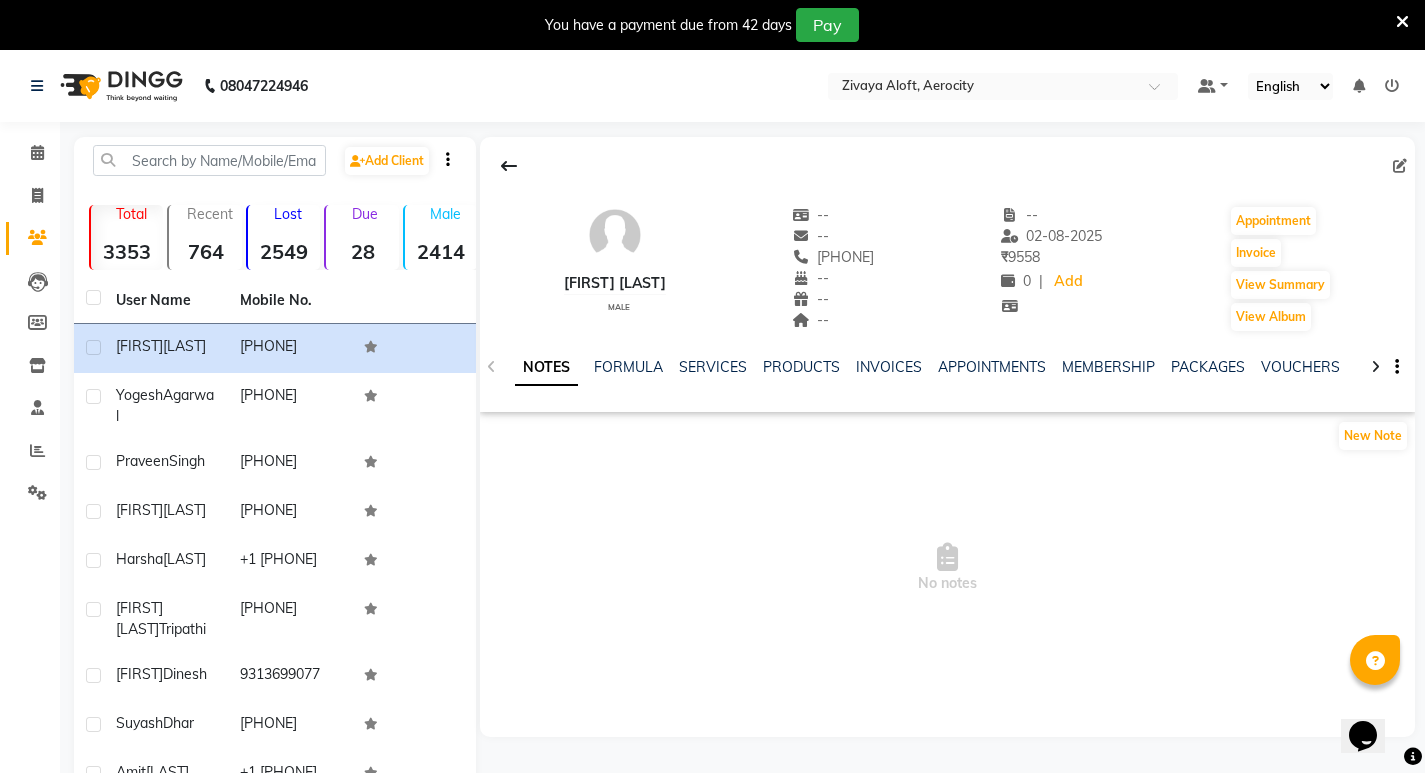 click 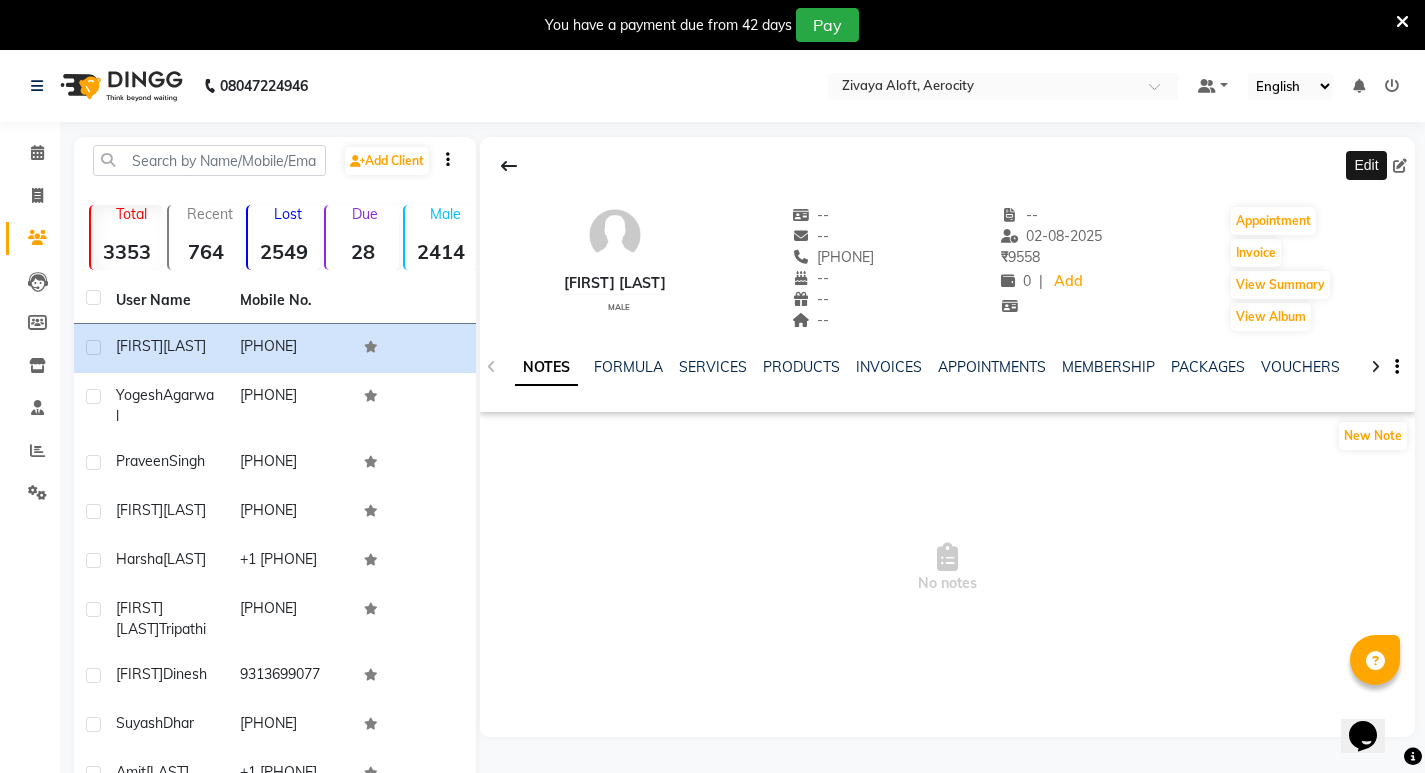 click 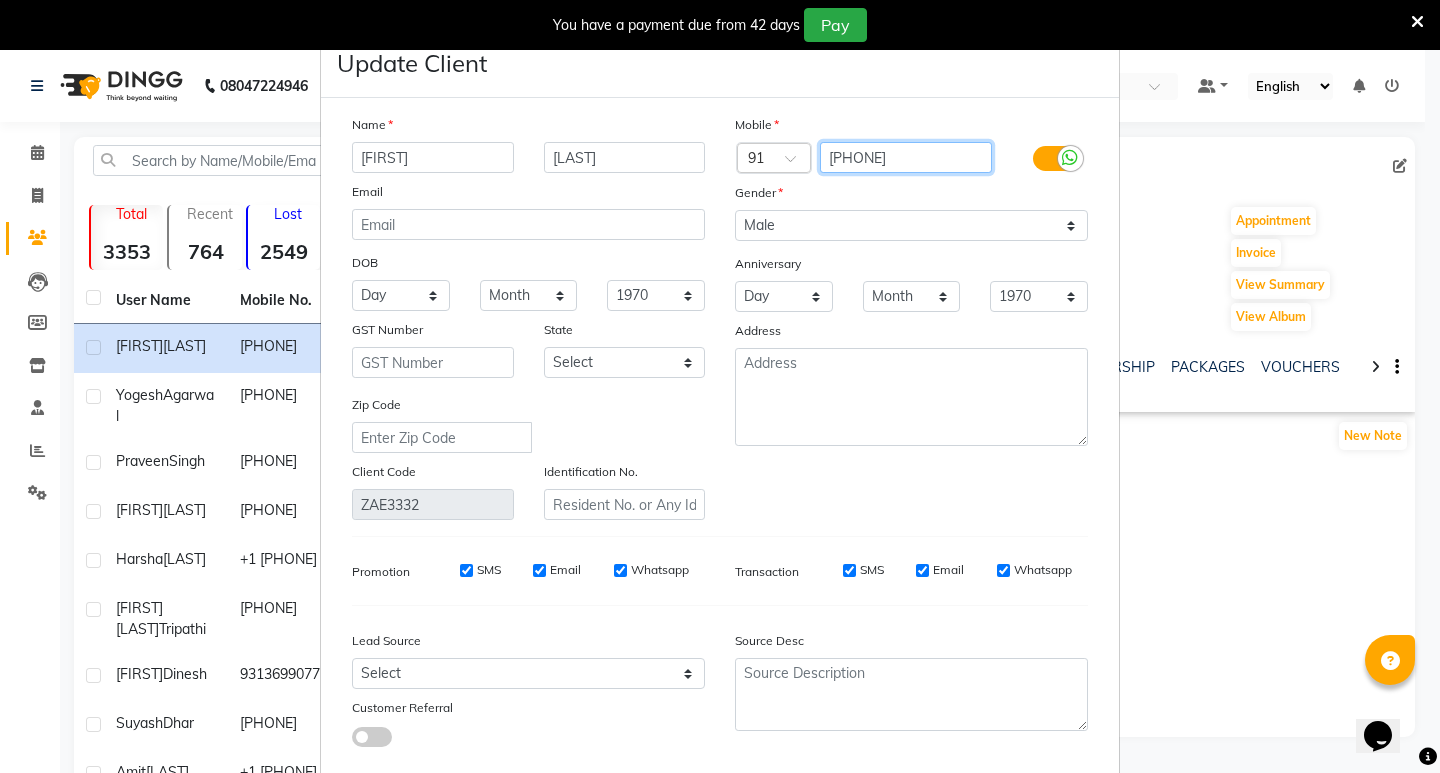 drag, startPoint x: 937, startPoint y: 151, endPoint x: 805, endPoint y: 154, distance: 132.03409 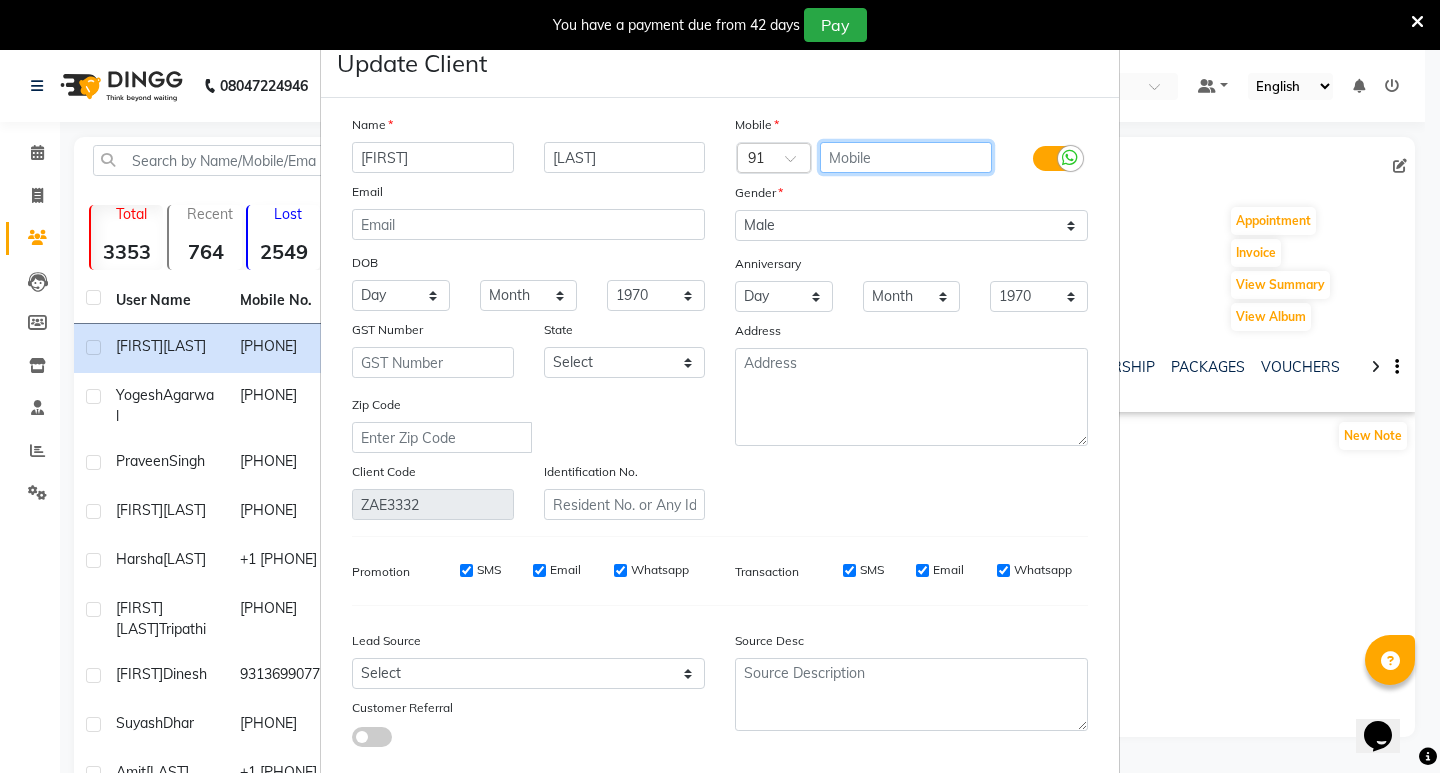 paste on "[PHONE]" 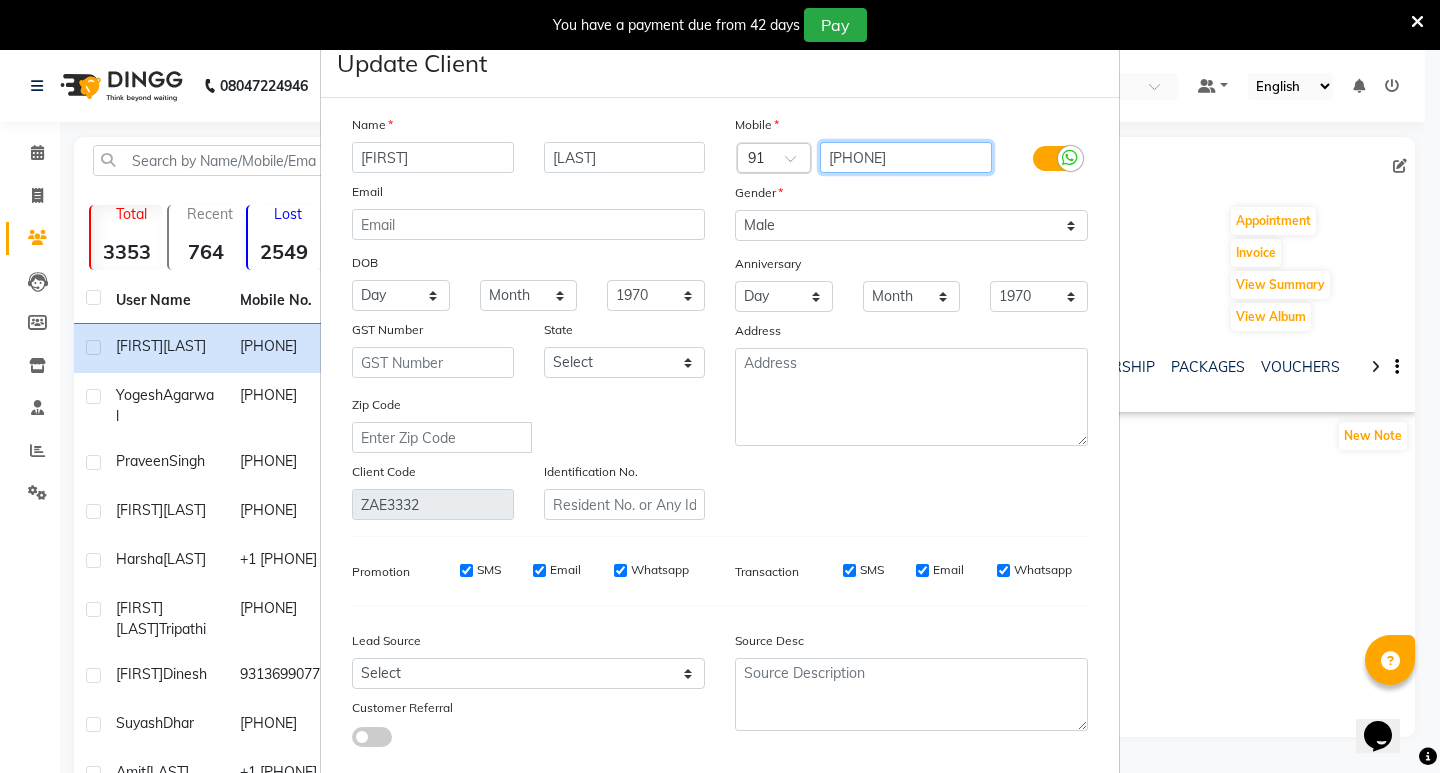 type on "[PHONE]" 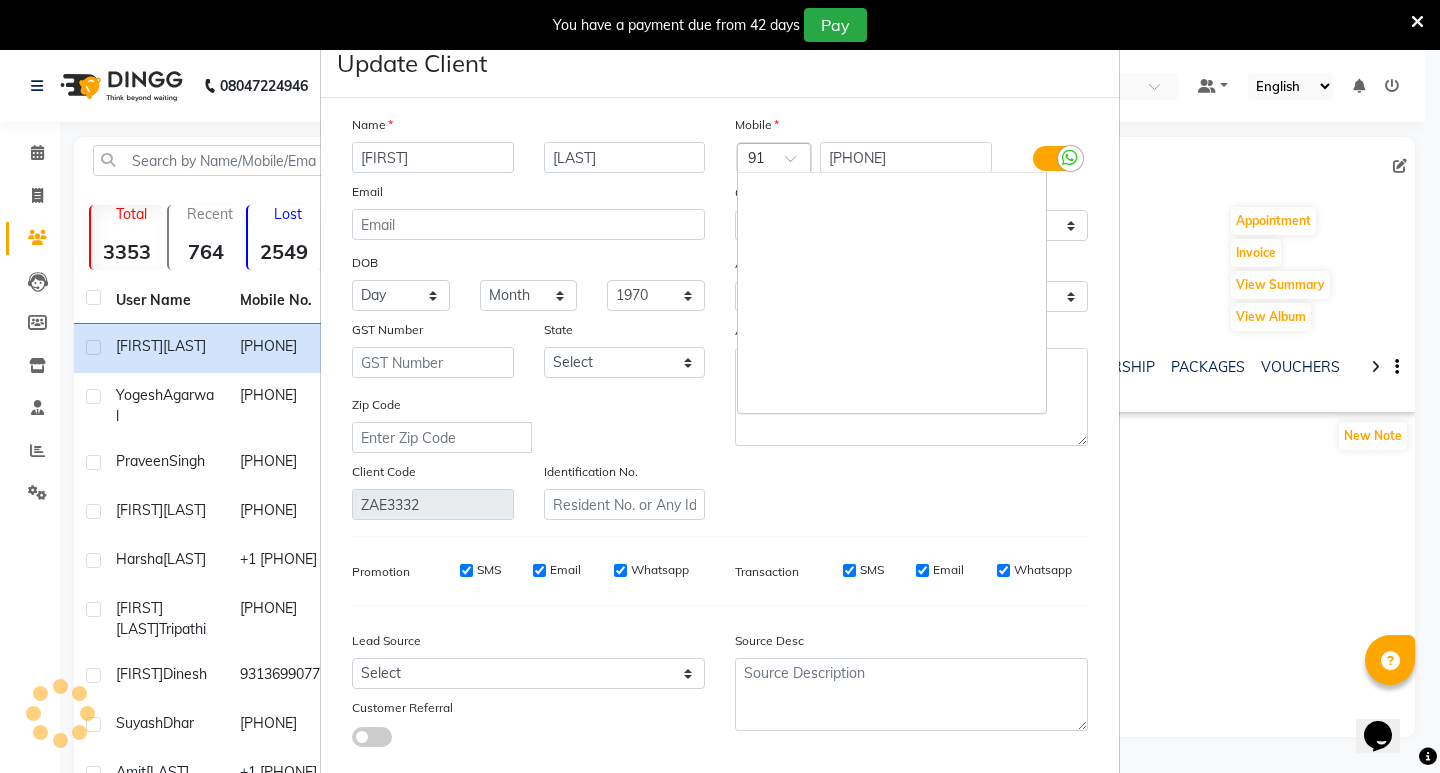 click at bounding box center (774, 159) 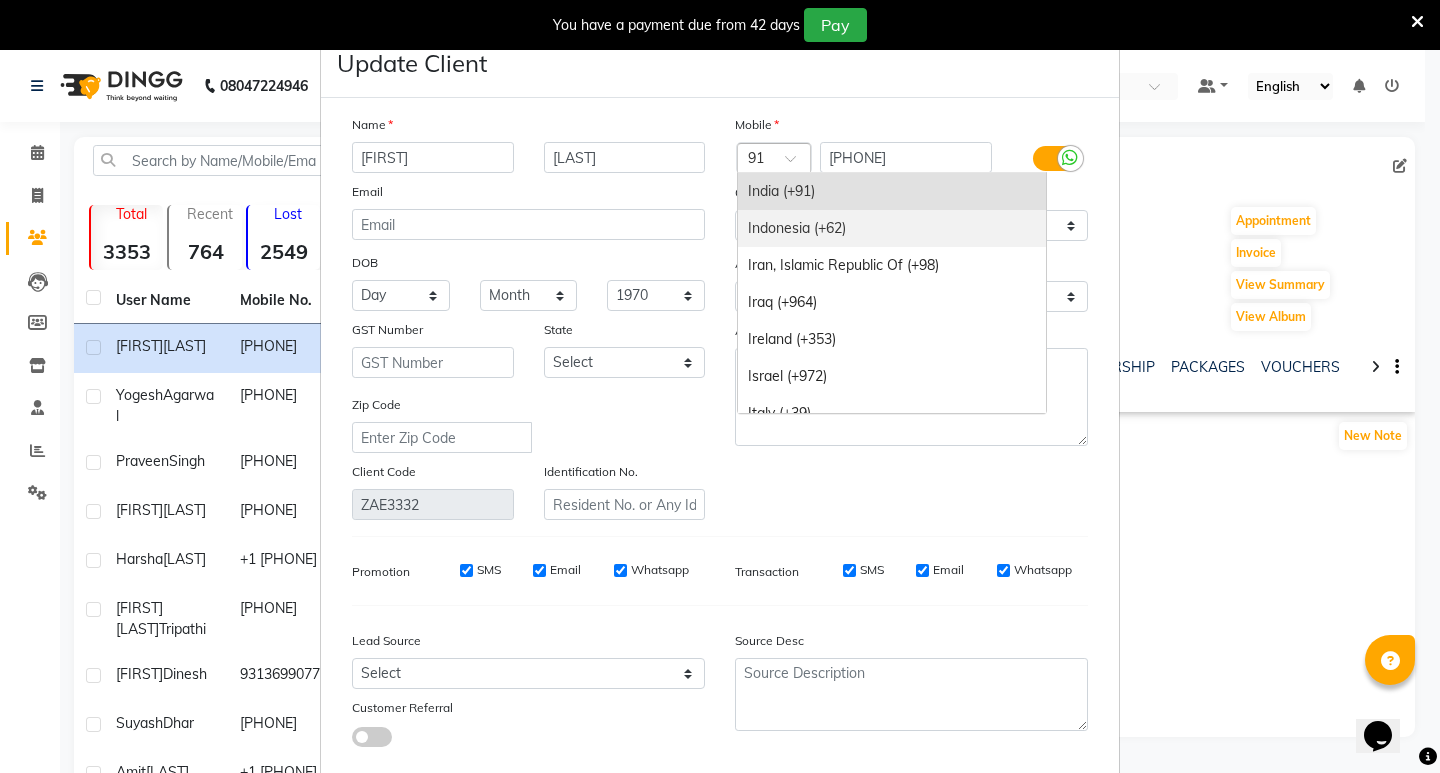 type on "1" 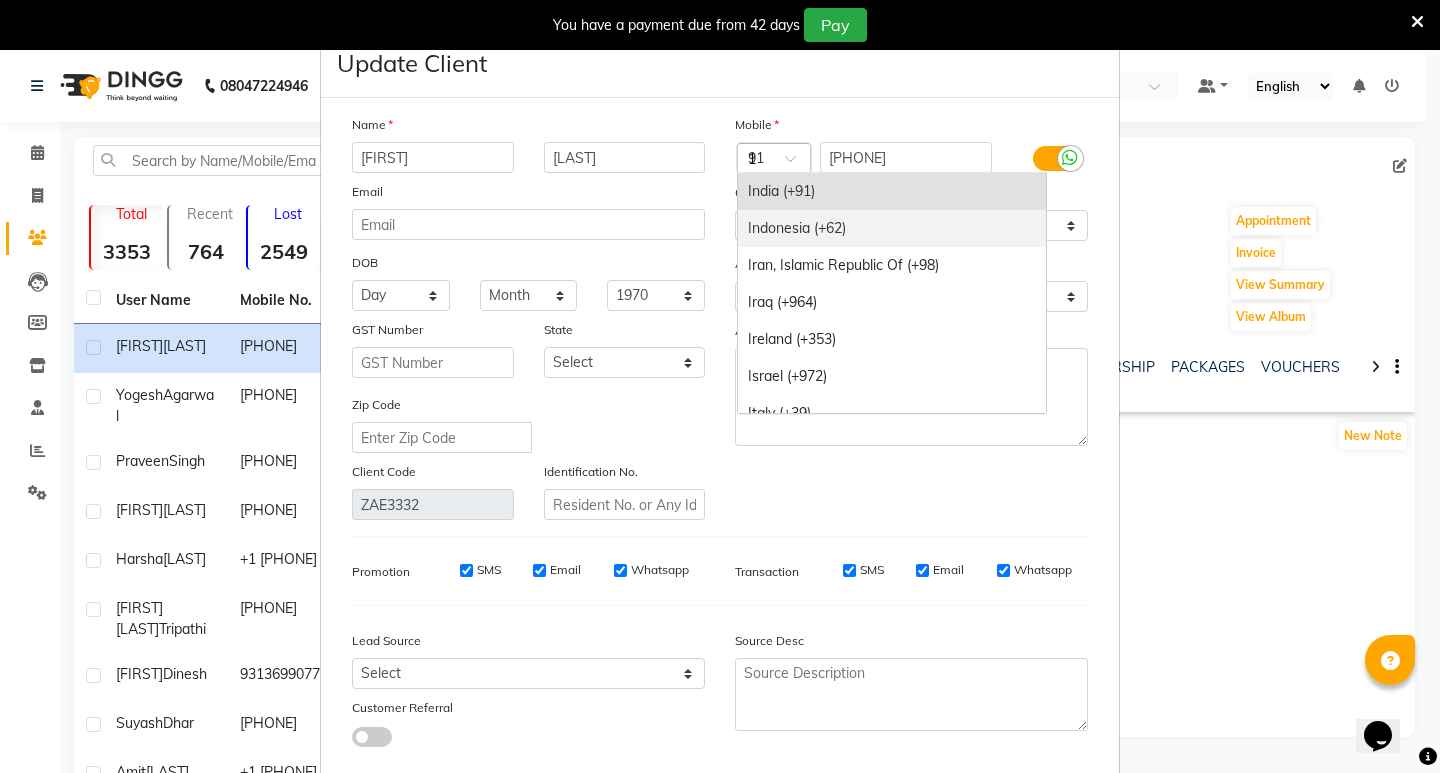 scroll, scrollTop: 1721, scrollLeft: 0, axis: vertical 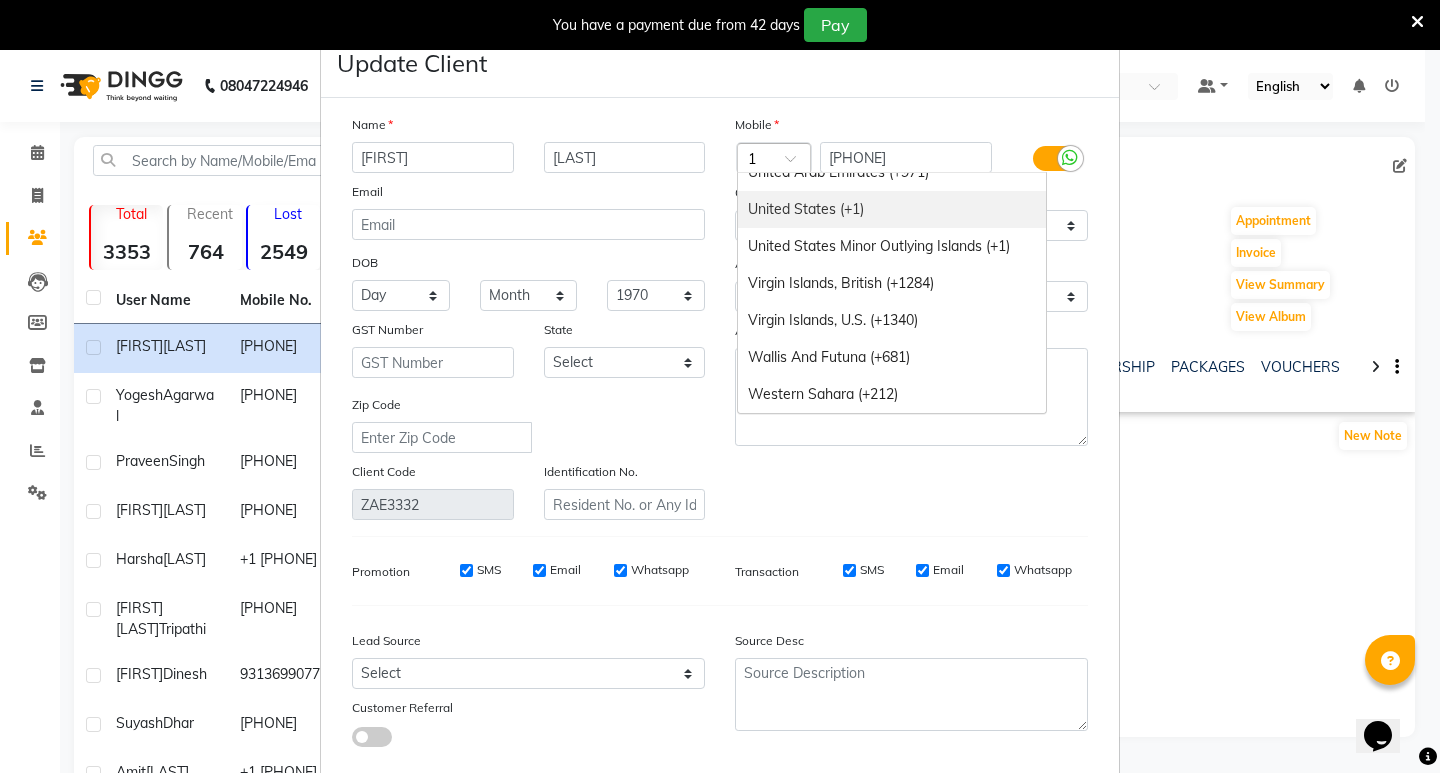 click on "United States (+1)" at bounding box center [892, 209] 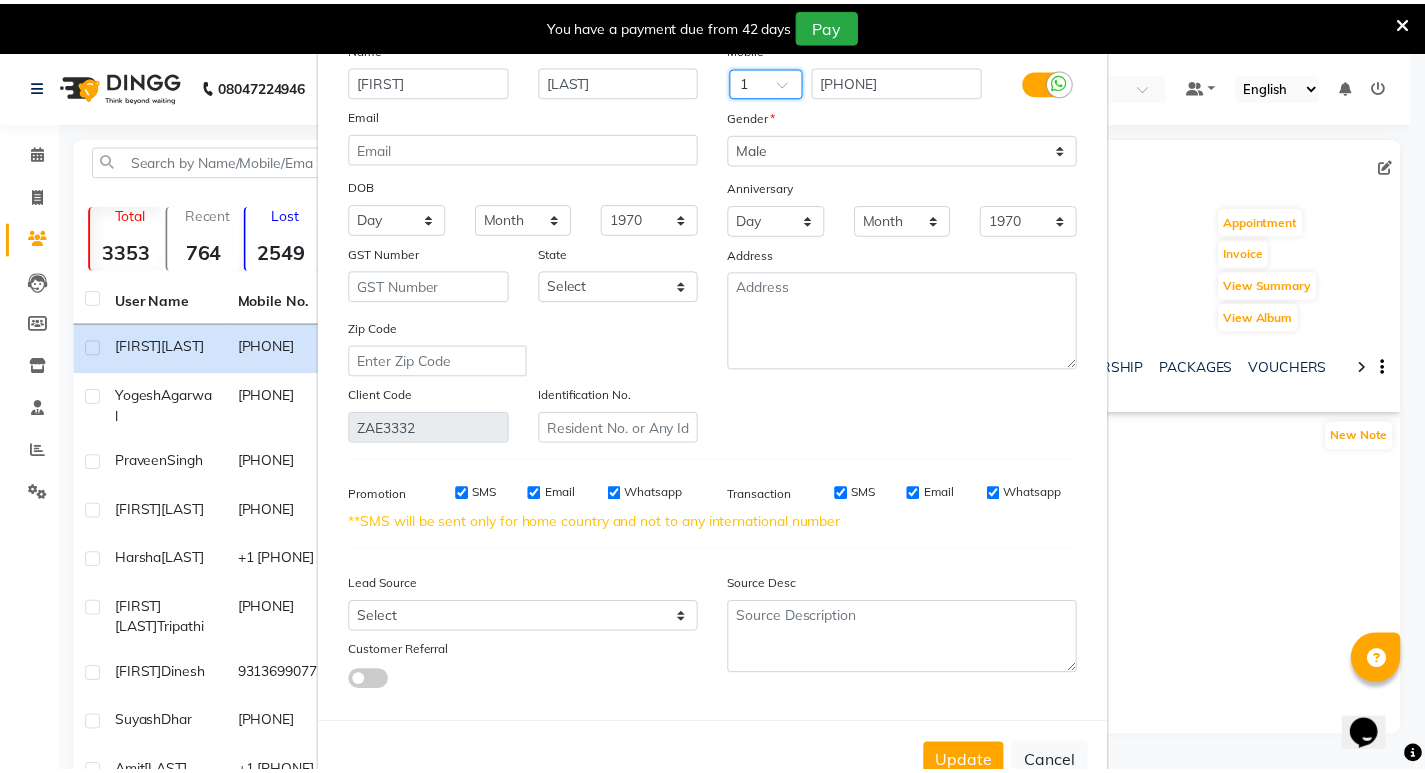 scroll, scrollTop: 135, scrollLeft: 0, axis: vertical 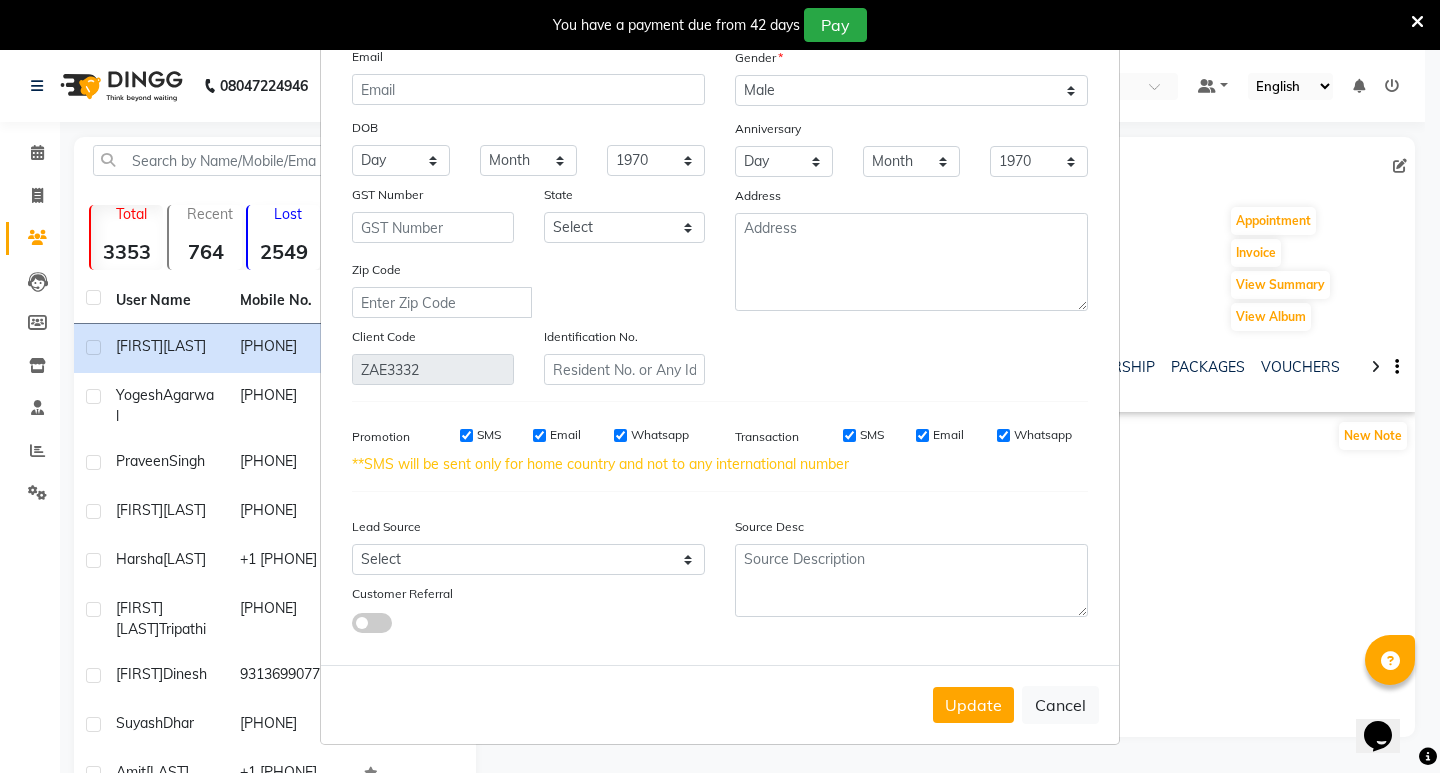 click on "SMS" at bounding box center (849, 435) 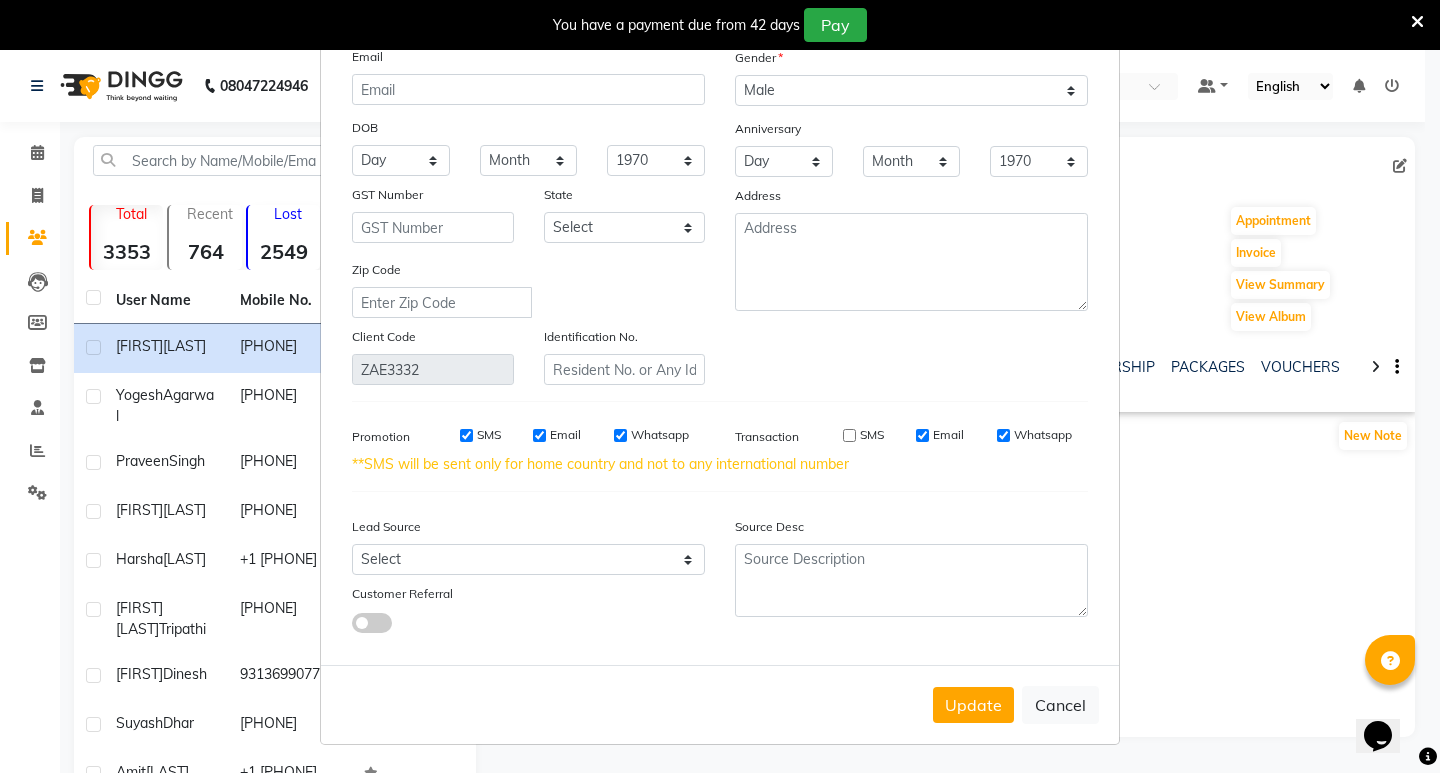 click on "Email" at bounding box center (940, 435) 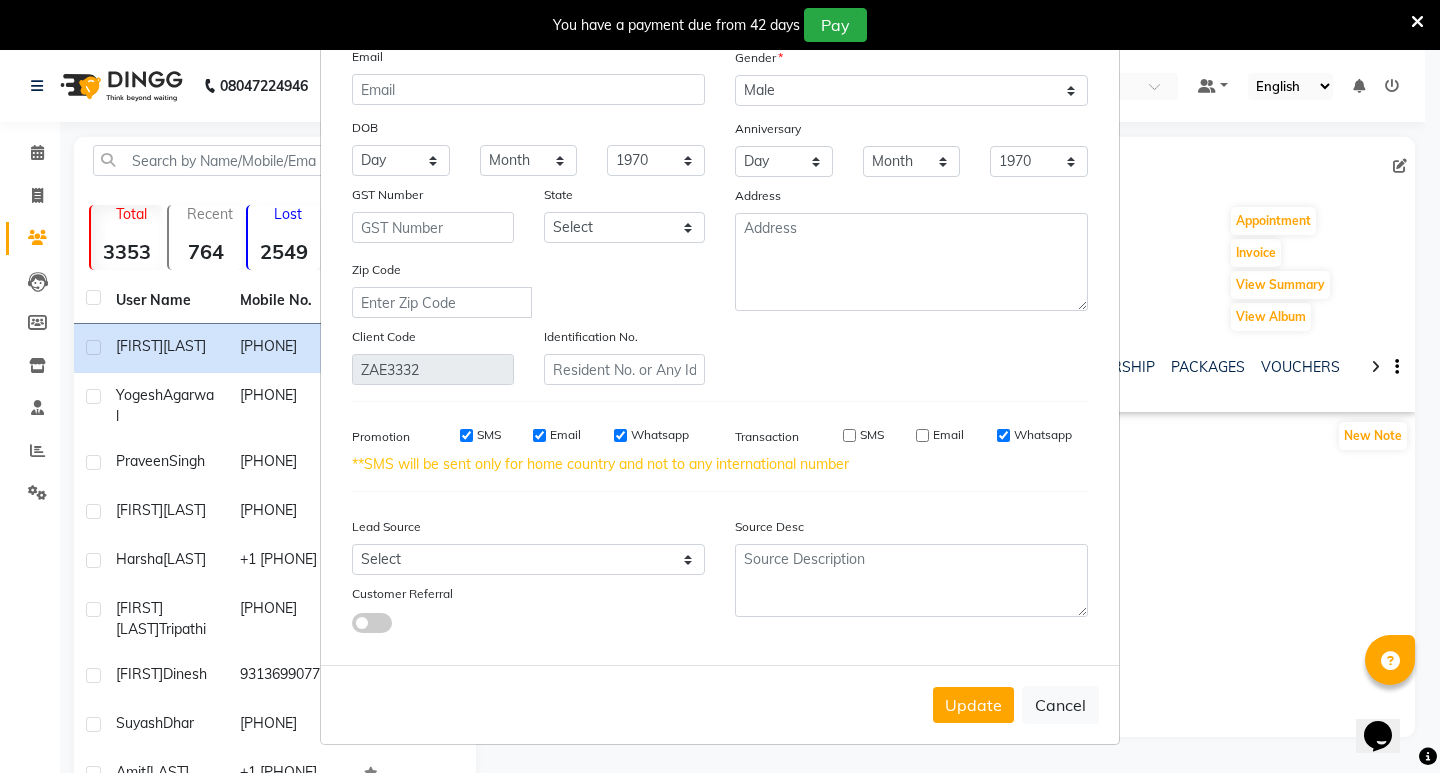 click on "Whatsapp" at bounding box center [1034, 435] 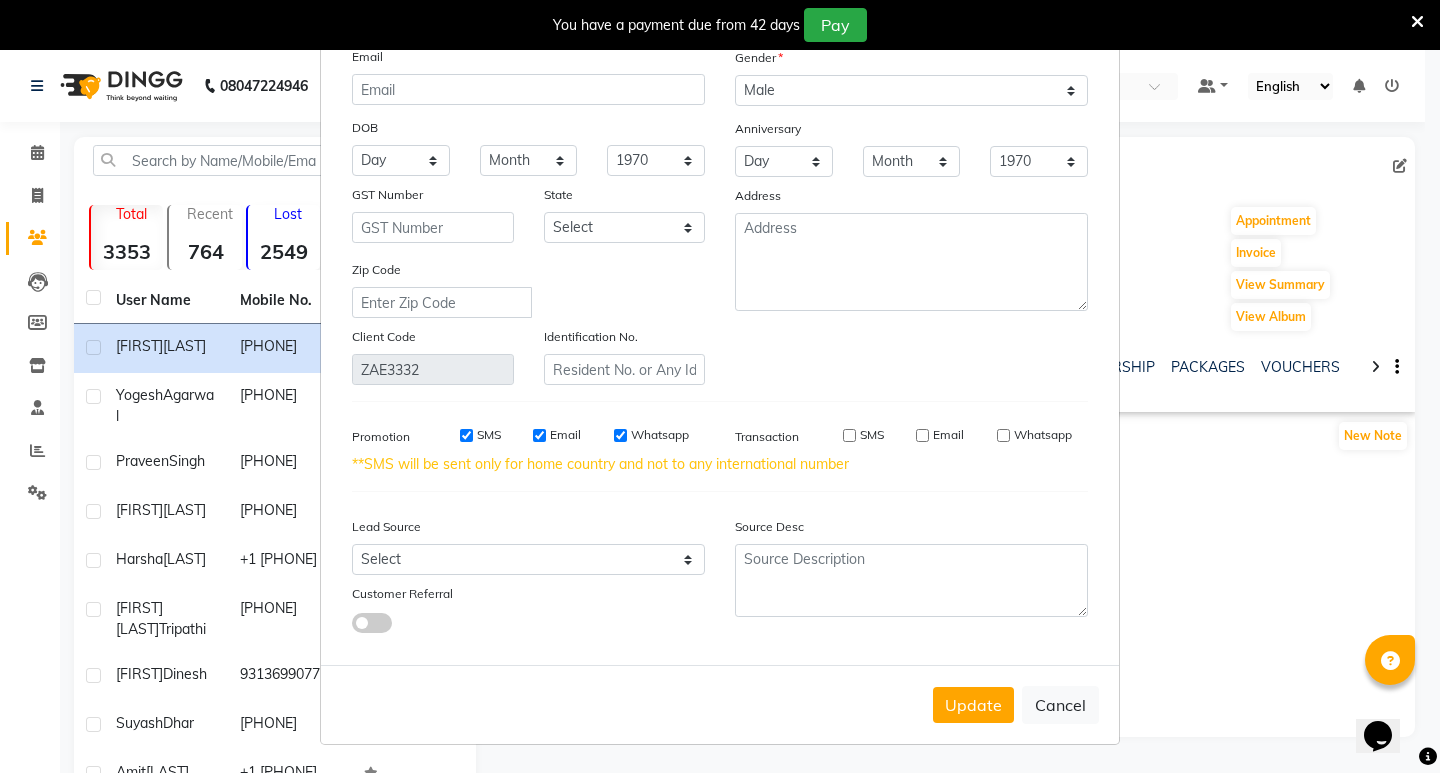 click on "SMS" at bounding box center [466, 435] 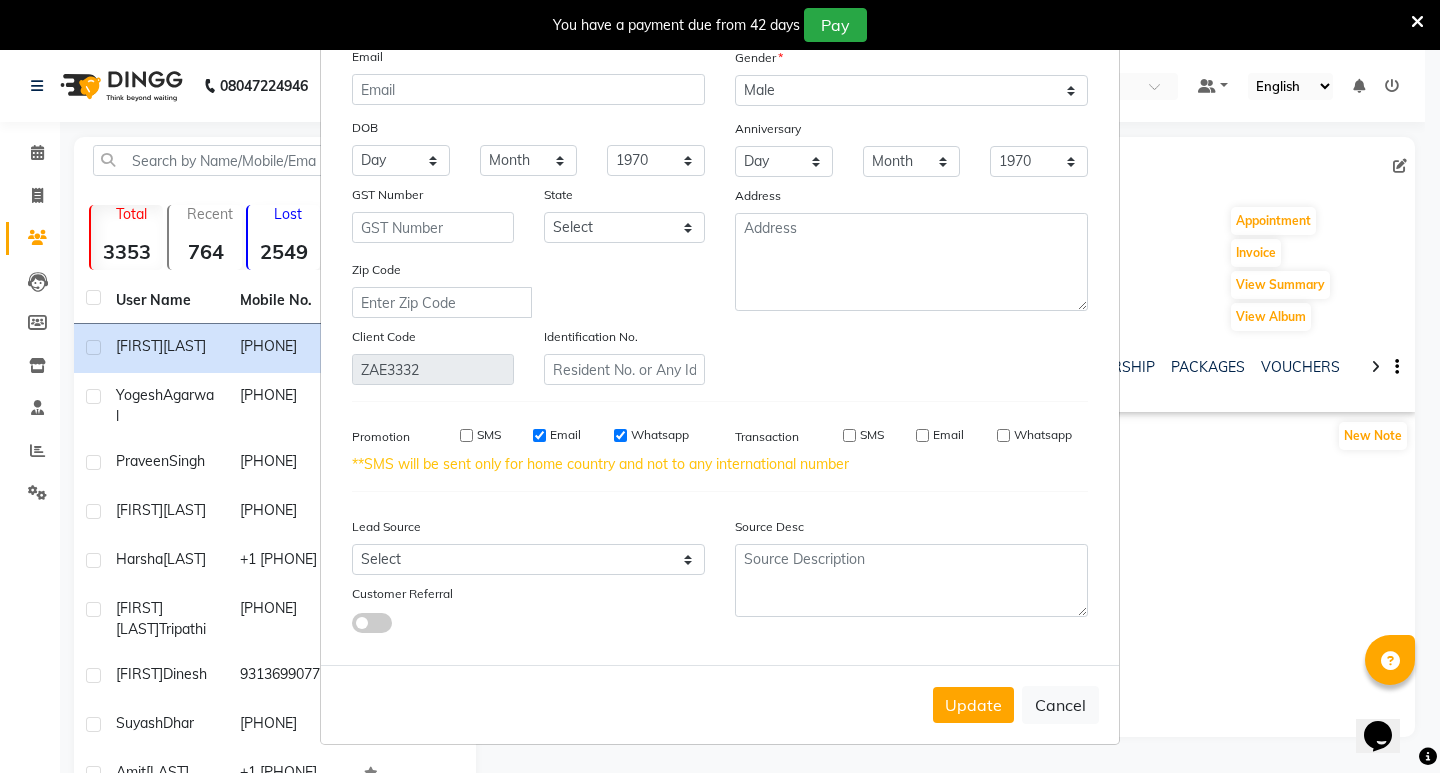 click on "Email" at bounding box center (539, 435) 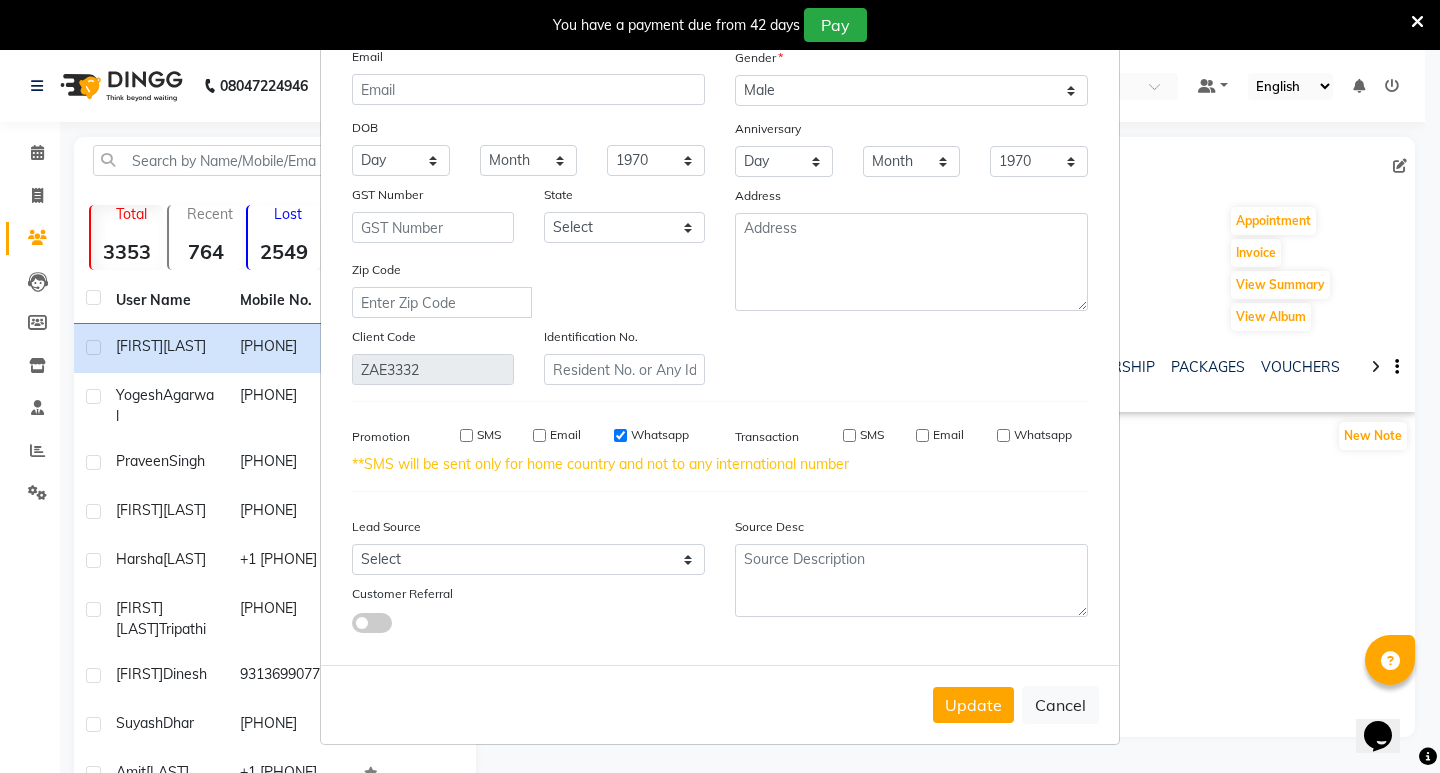 click on "Whatsapp" at bounding box center [620, 435] 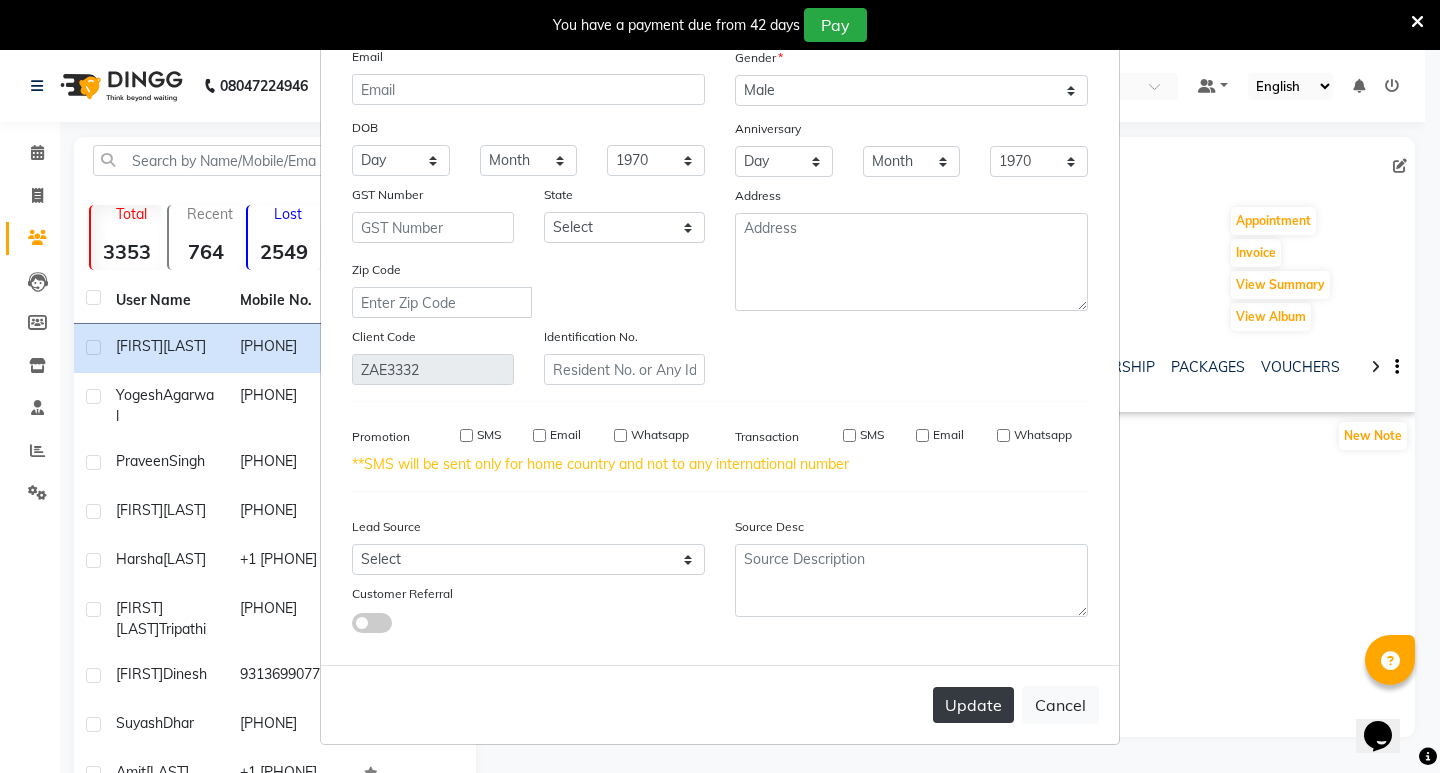click on "Update" at bounding box center [973, 705] 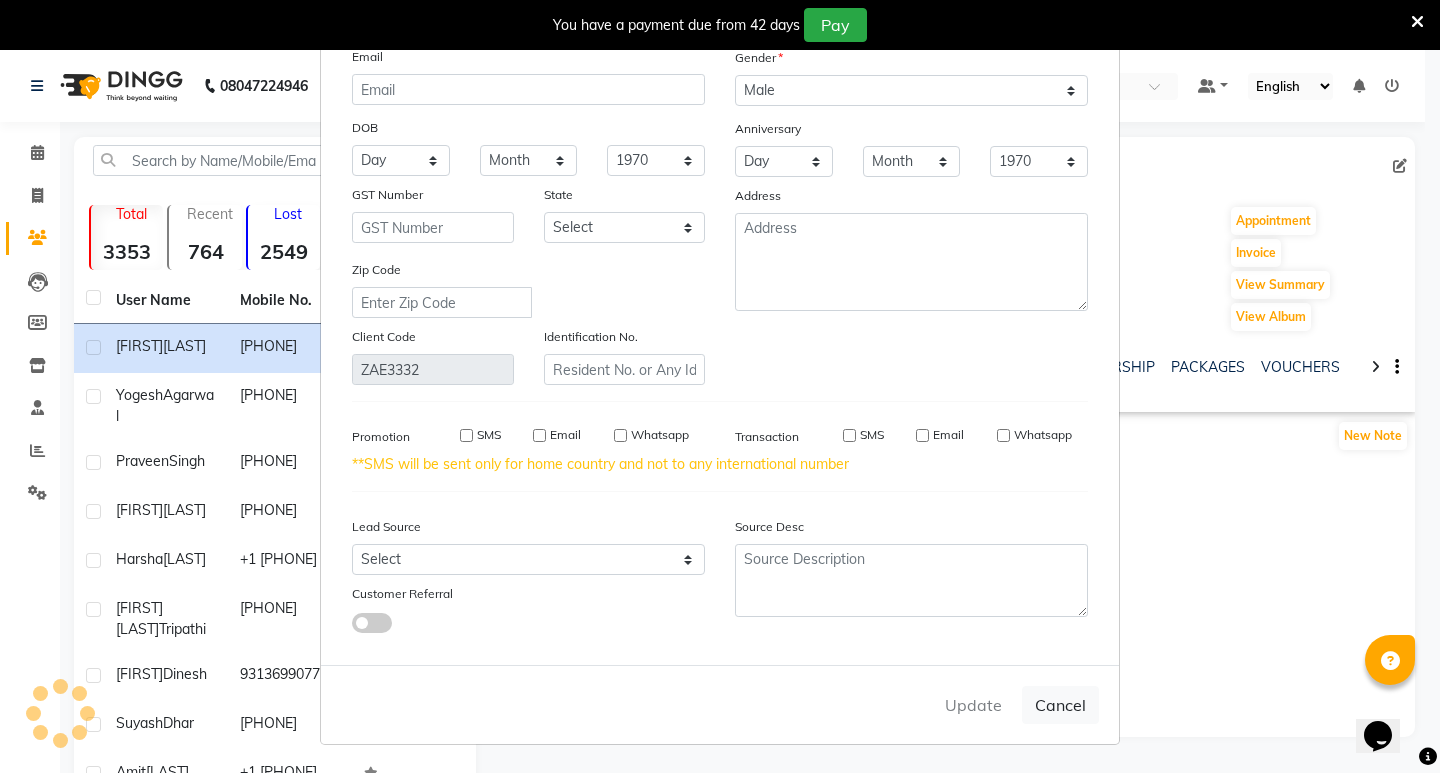 type 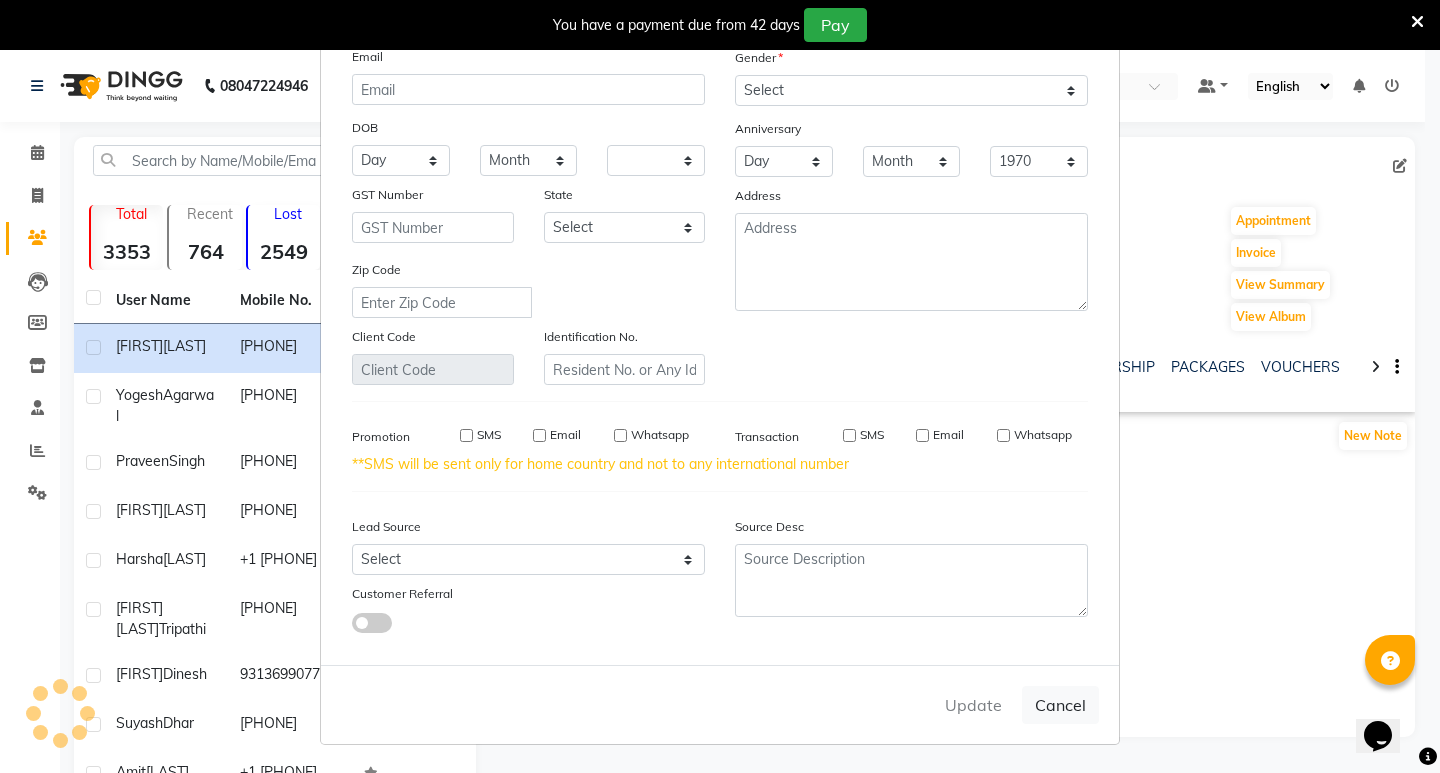 select 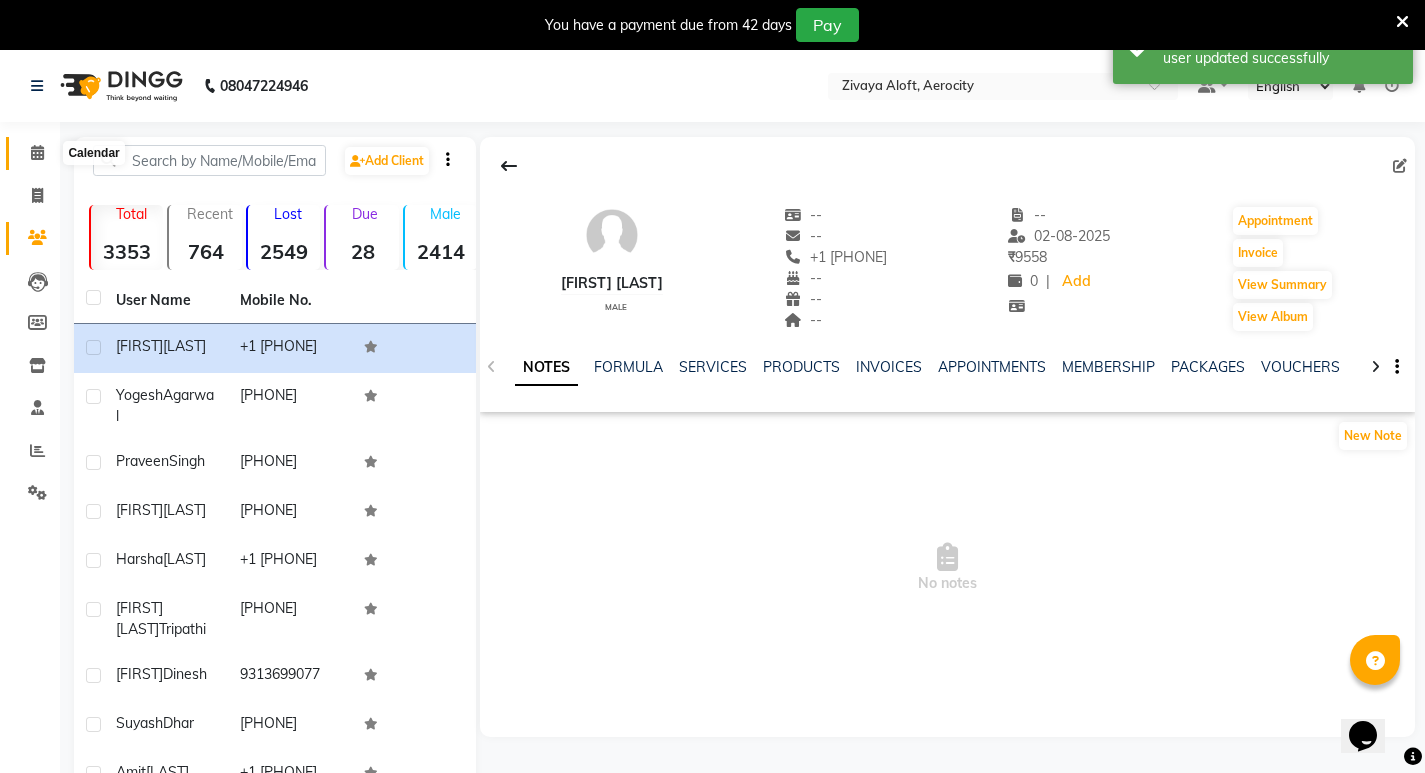 click 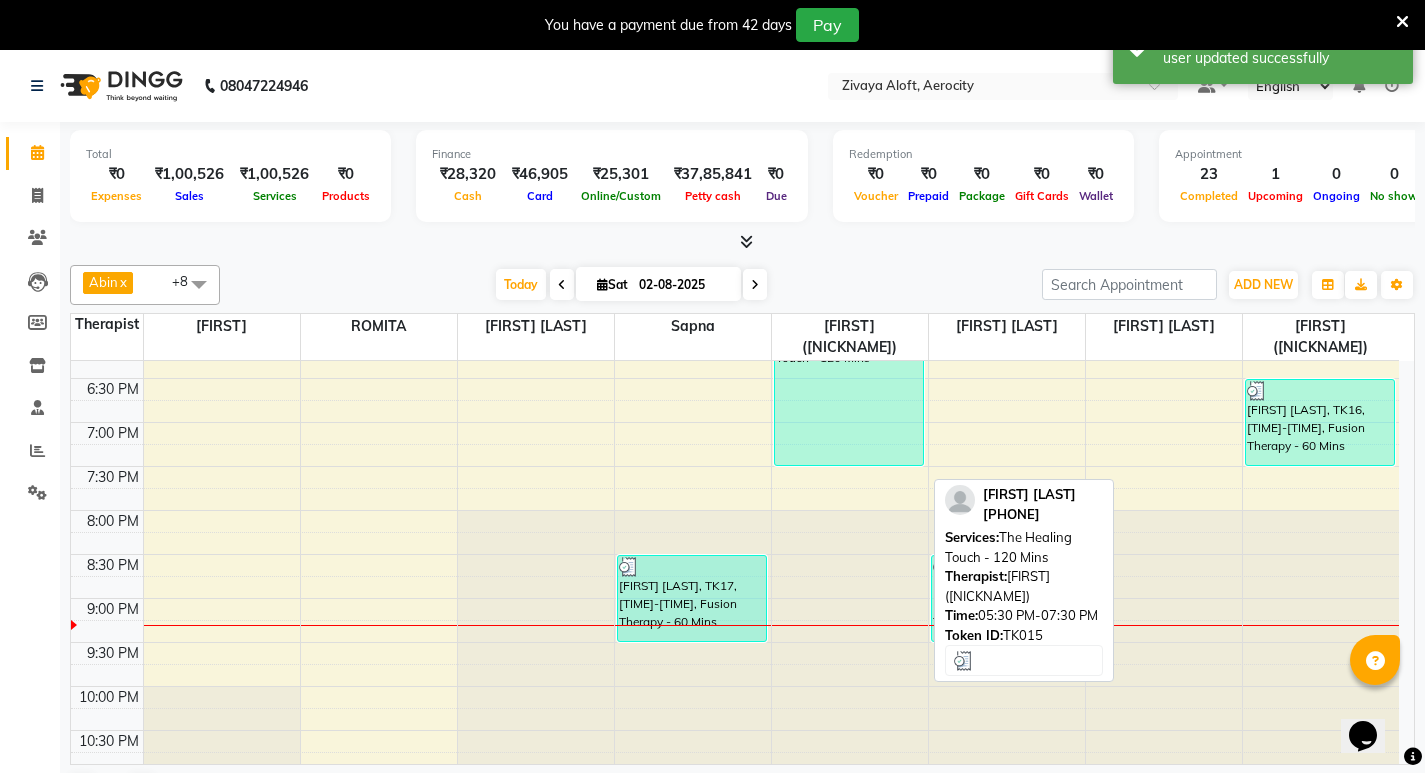 scroll, scrollTop: 1092, scrollLeft: 0, axis: vertical 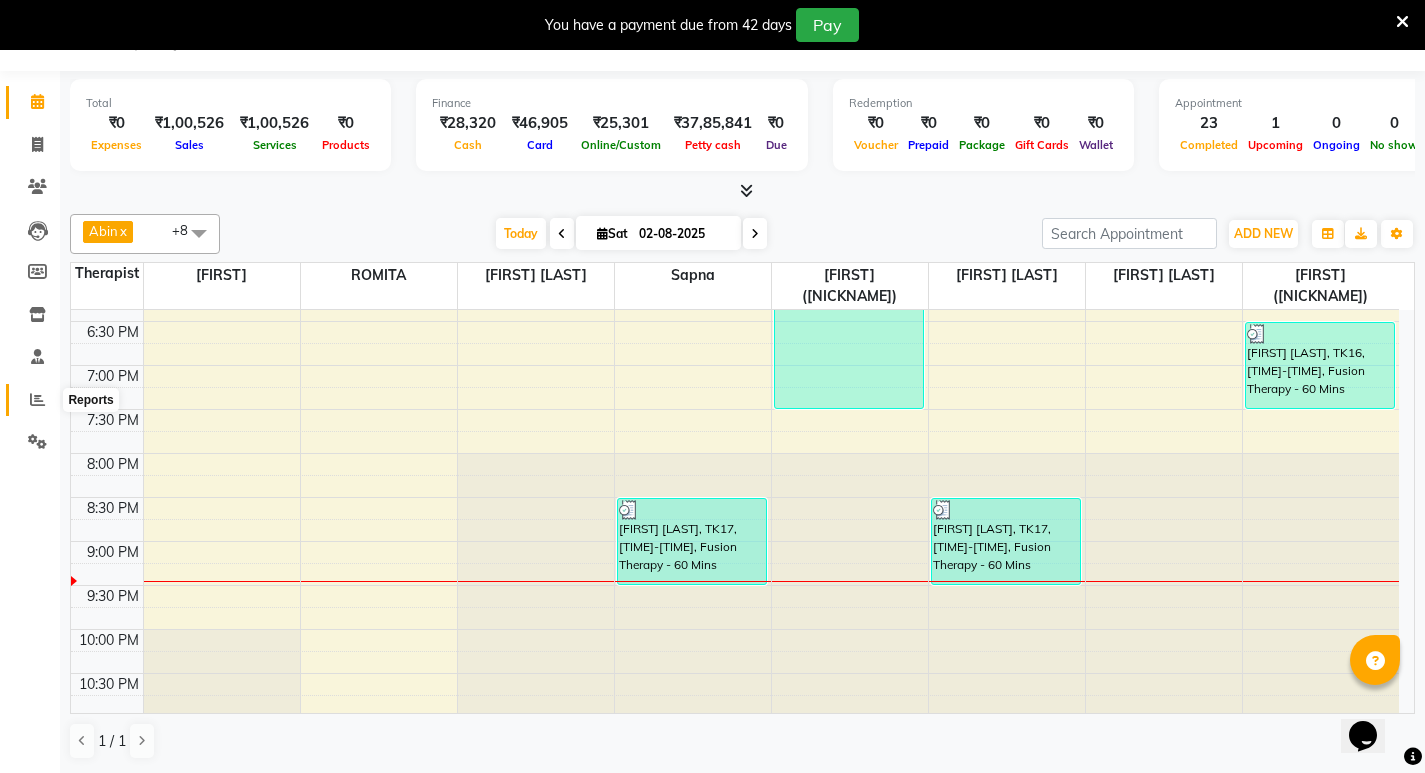 click 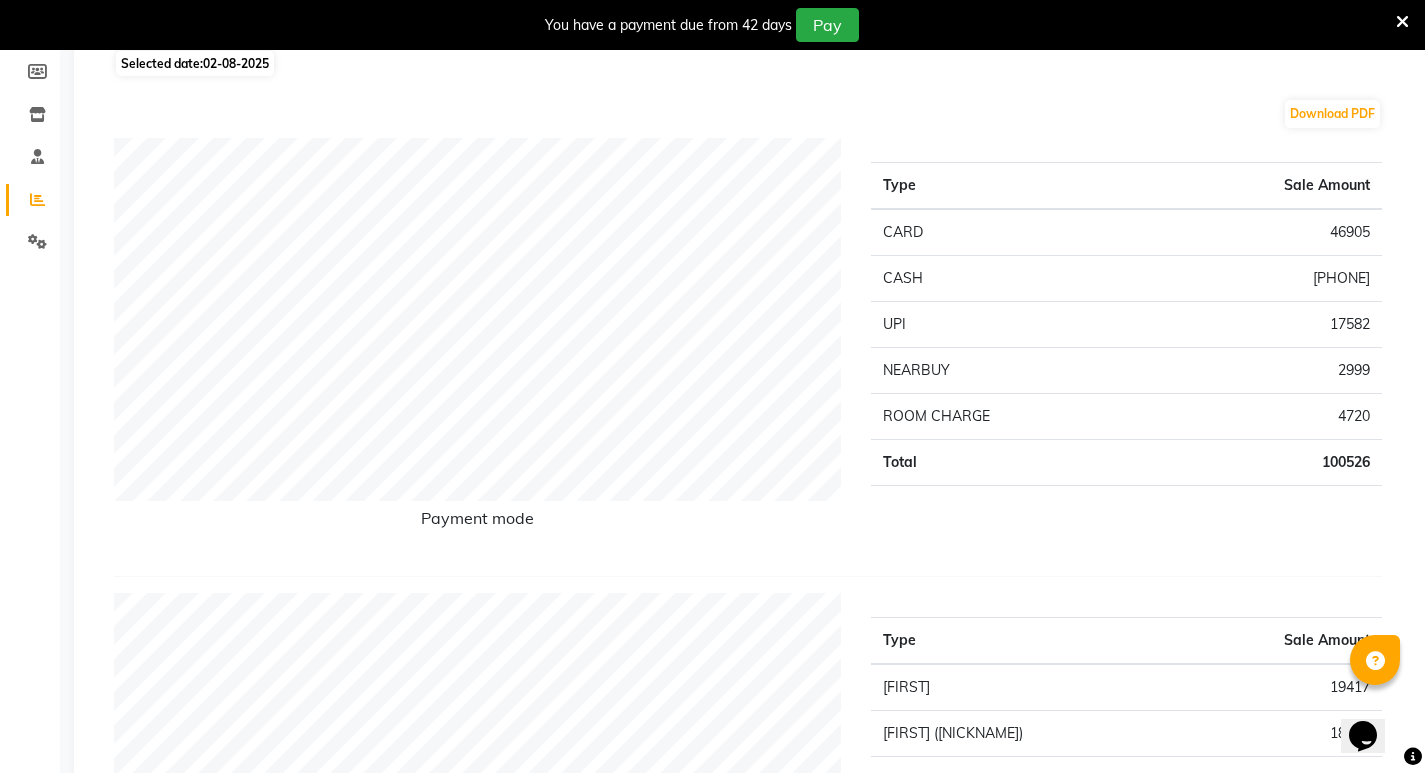 scroll, scrollTop: 151, scrollLeft: 0, axis: vertical 